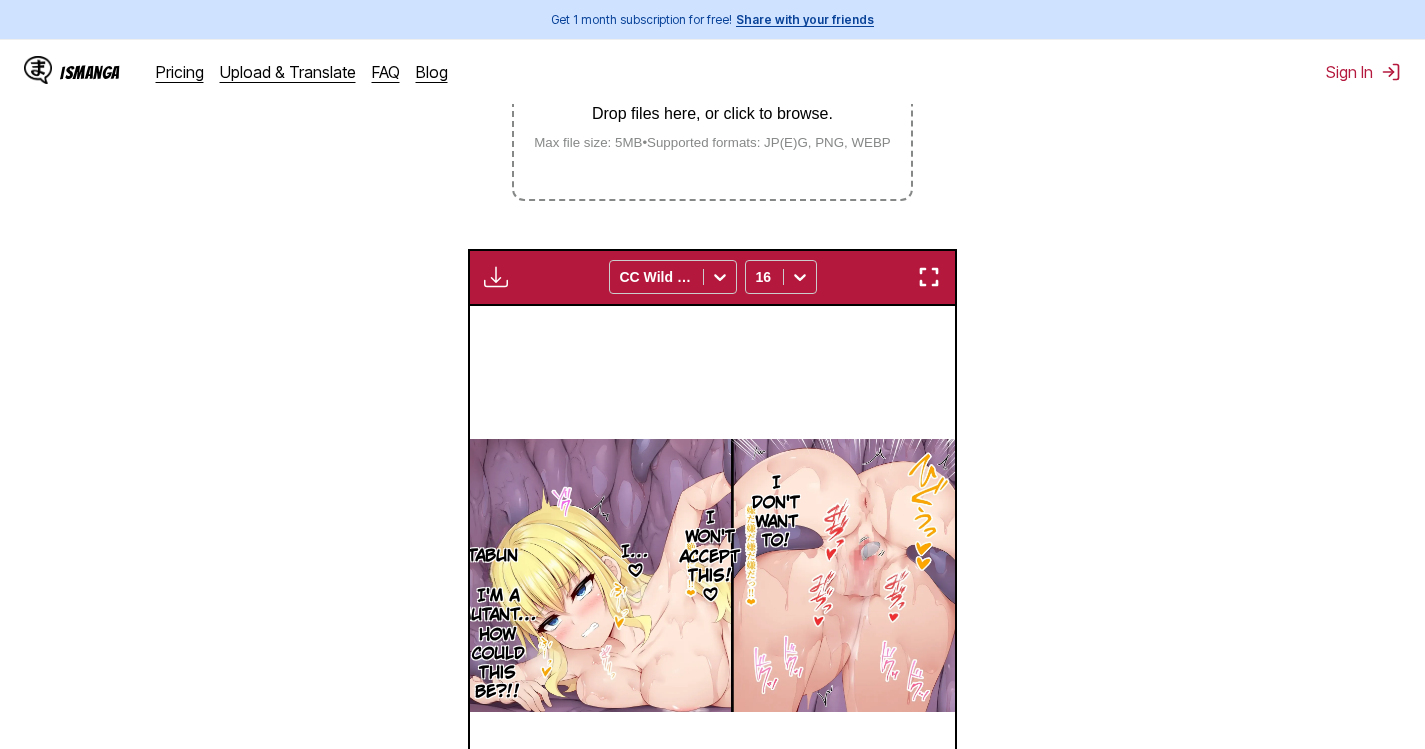 scroll, scrollTop: 0, scrollLeft: 0, axis: both 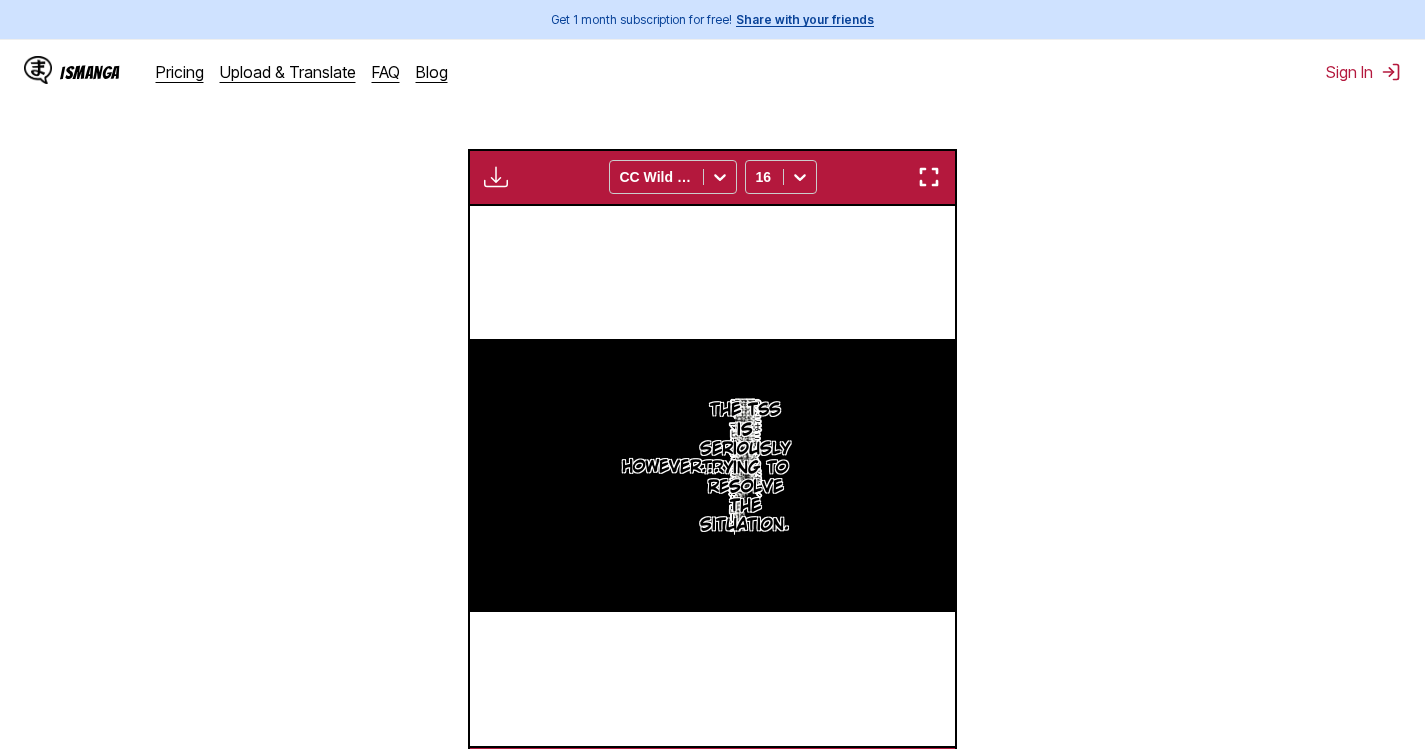 click at bounding box center (929, 177) 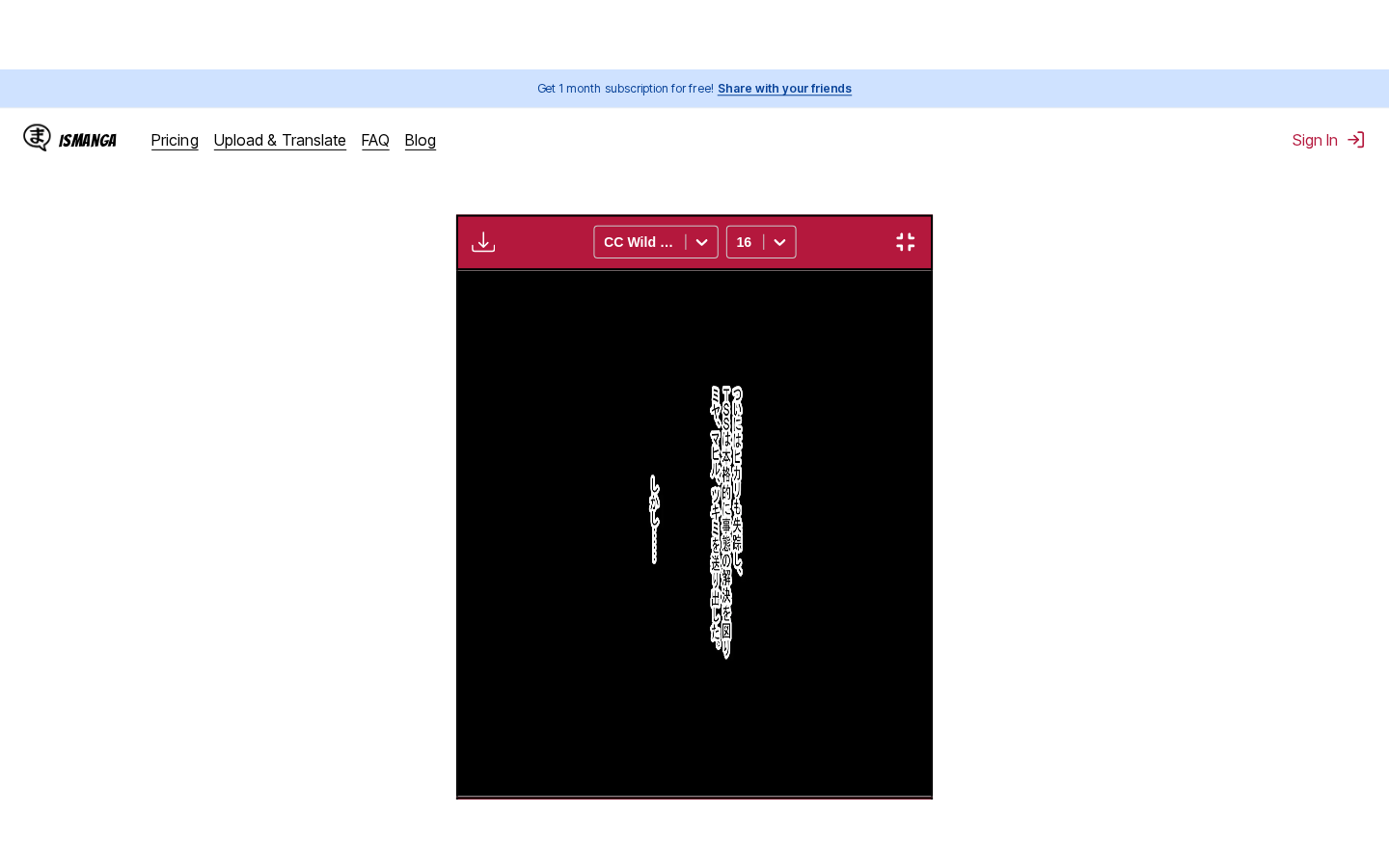 scroll, scrollTop: 220, scrollLeft: 0, axis: vertical 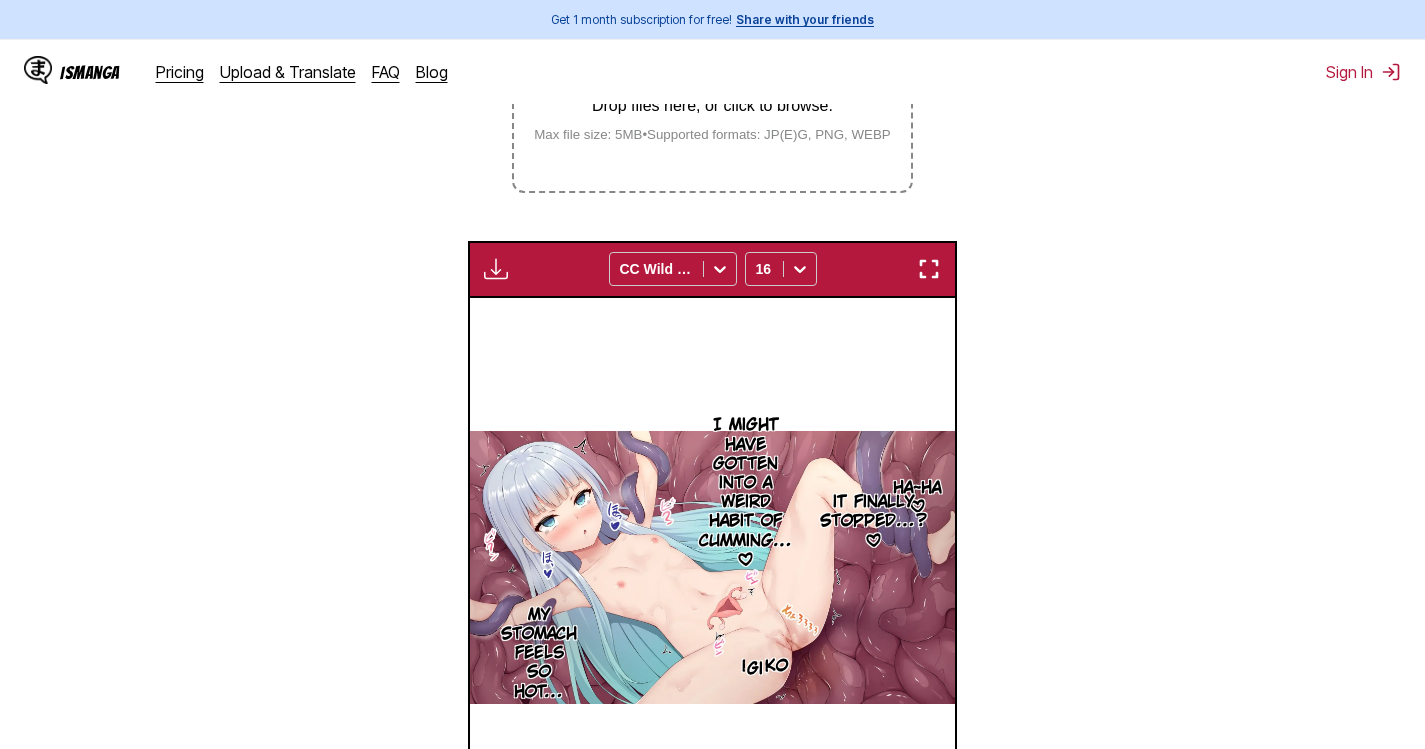 click at bounding box center (929, 269) 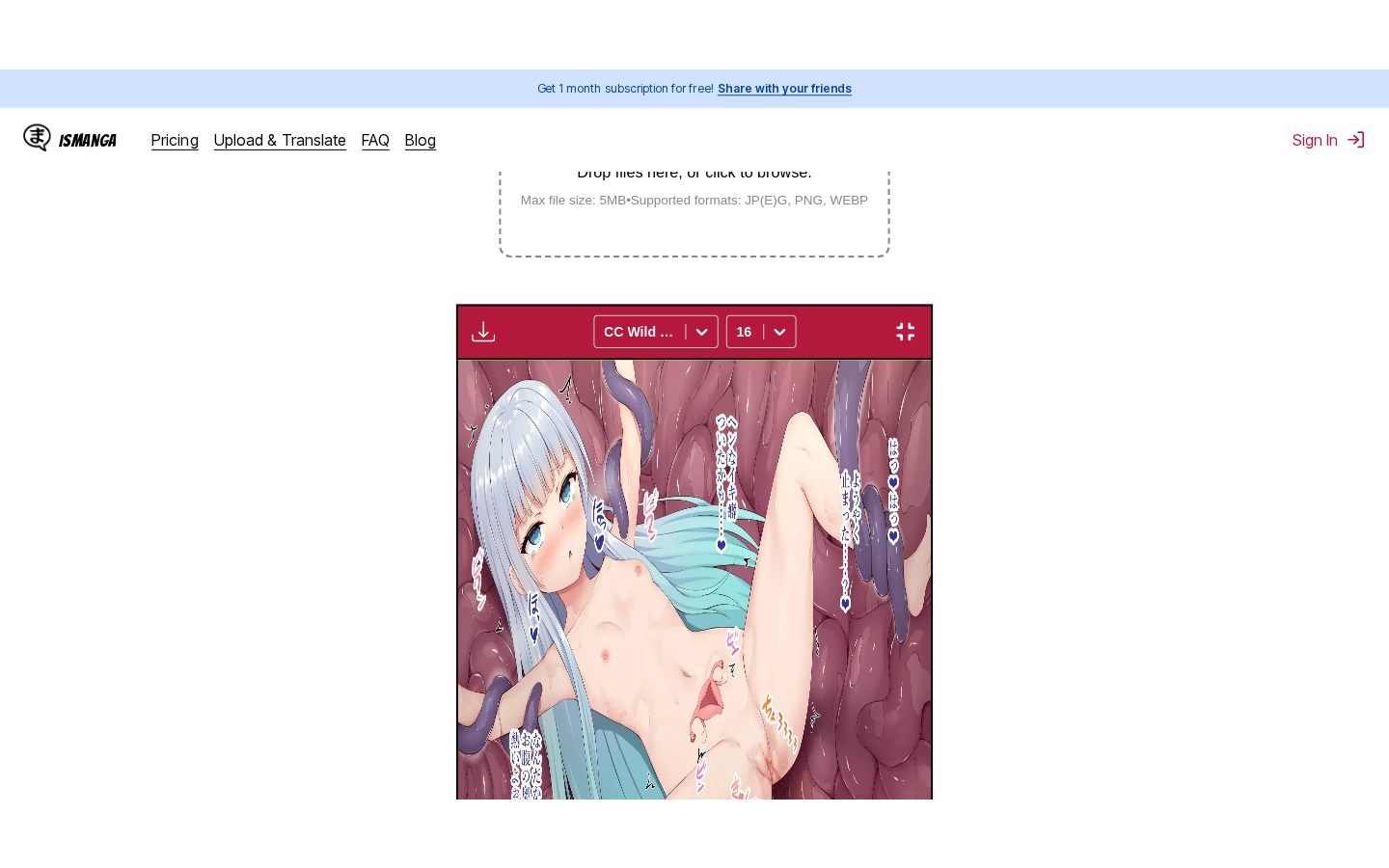 scroll, scrollTop: 220, scrollLeft: 0, axis: vertical 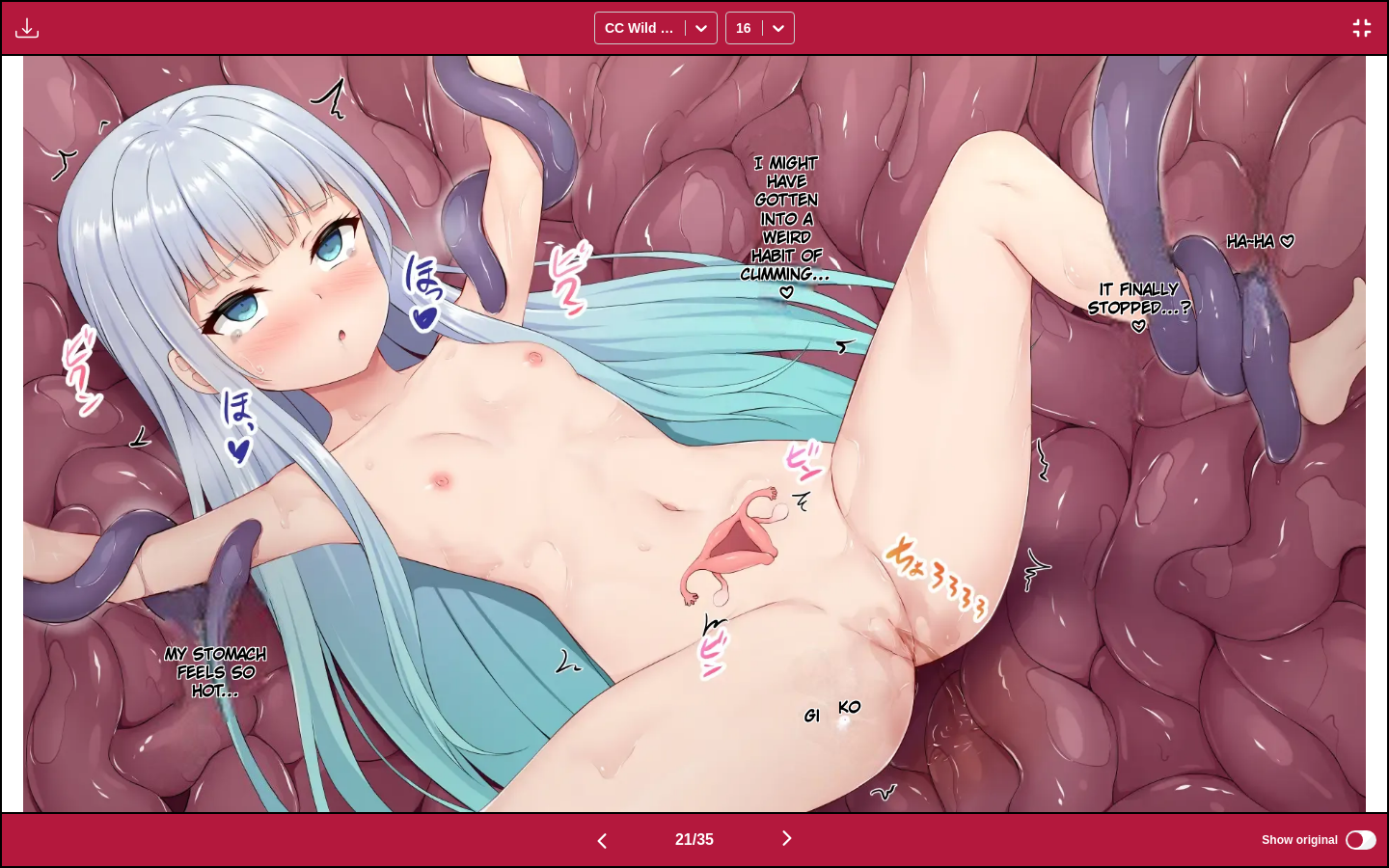 type 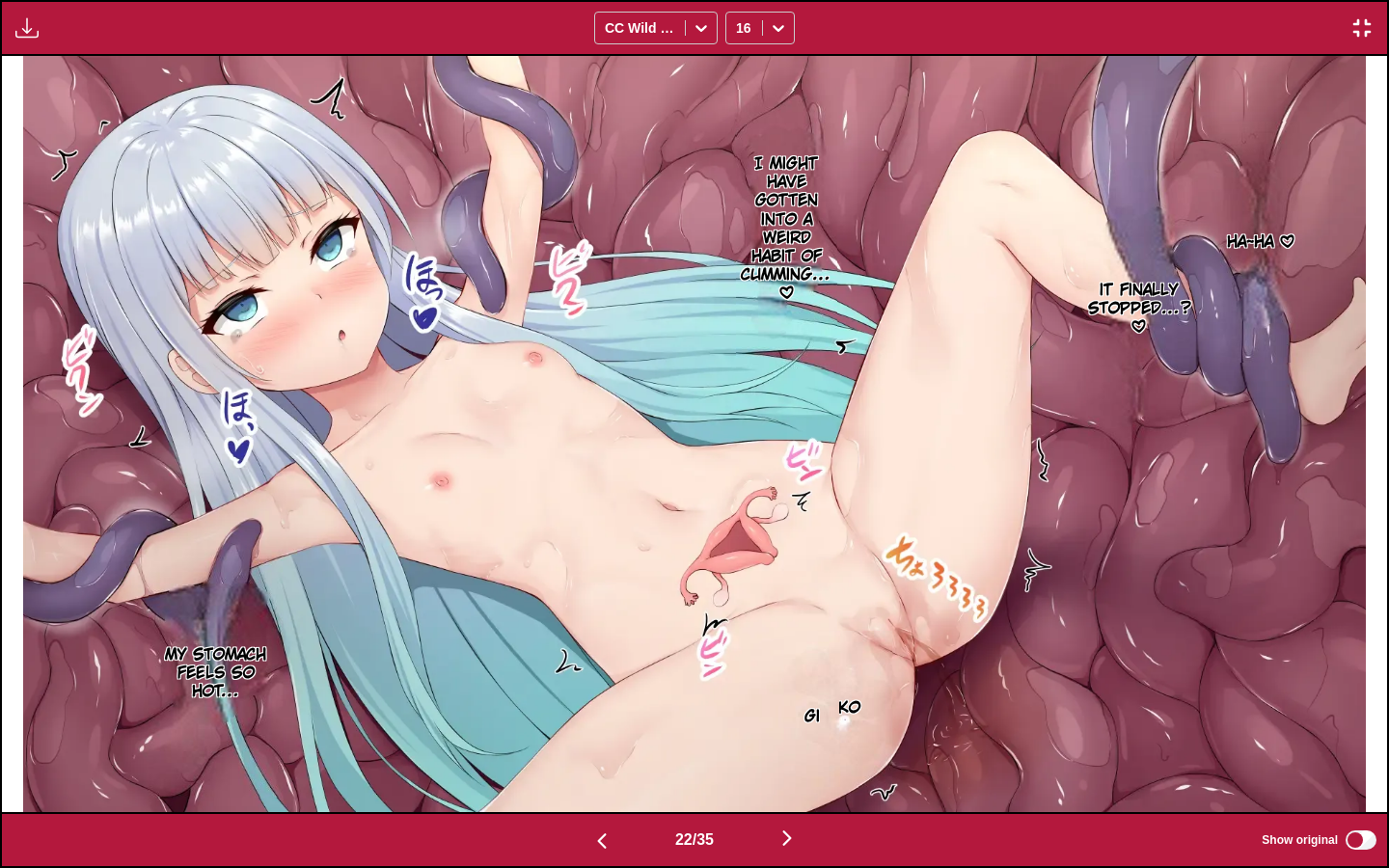 scroll, scrollTop: 0, scrollLeft: 29088, axis: horizontal 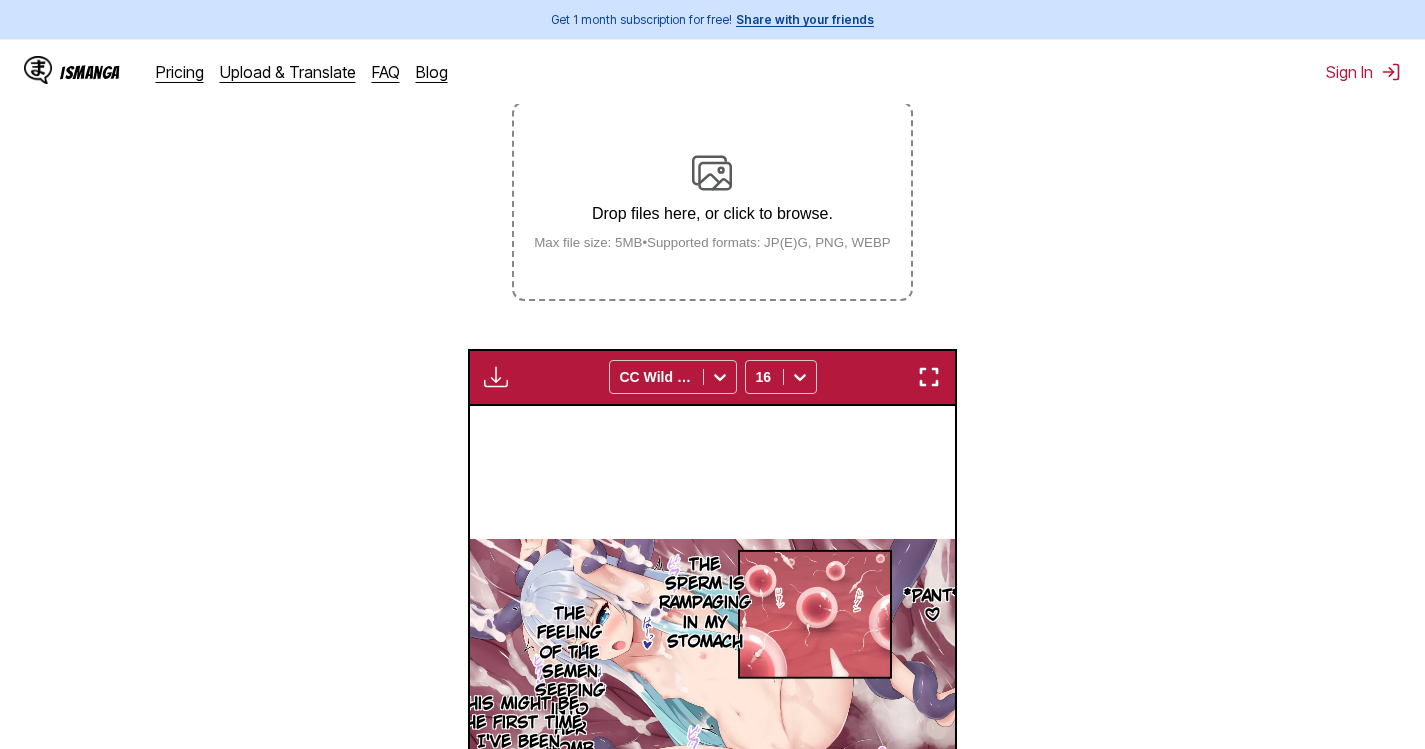 click on "Max file size: 5MB  •  Supported formats: JP(E)G, PNG, WEBP" at bounding box center [712, 242] 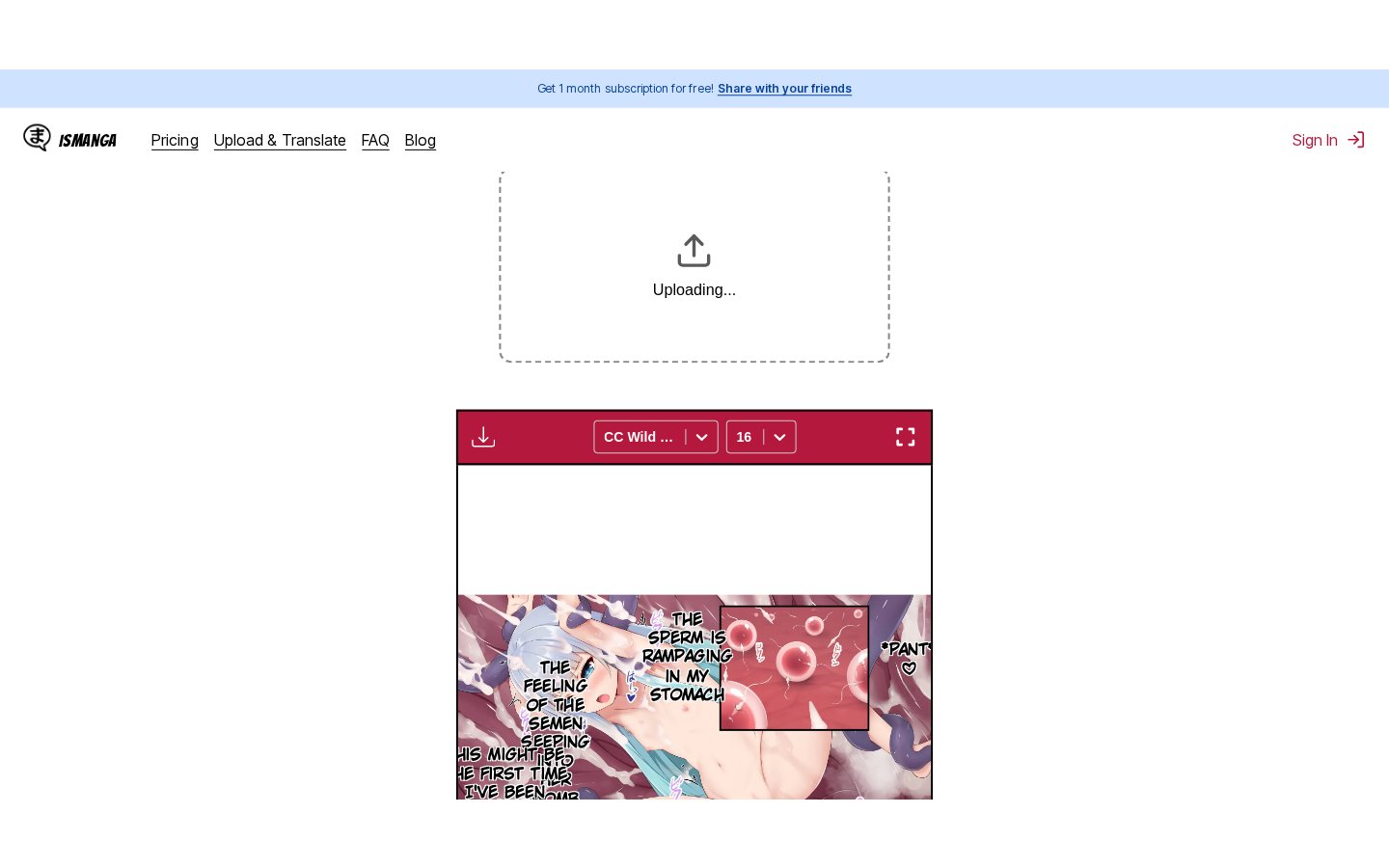 scroll, scrollTop: 193, scrollLeft: 0, axis: vertical 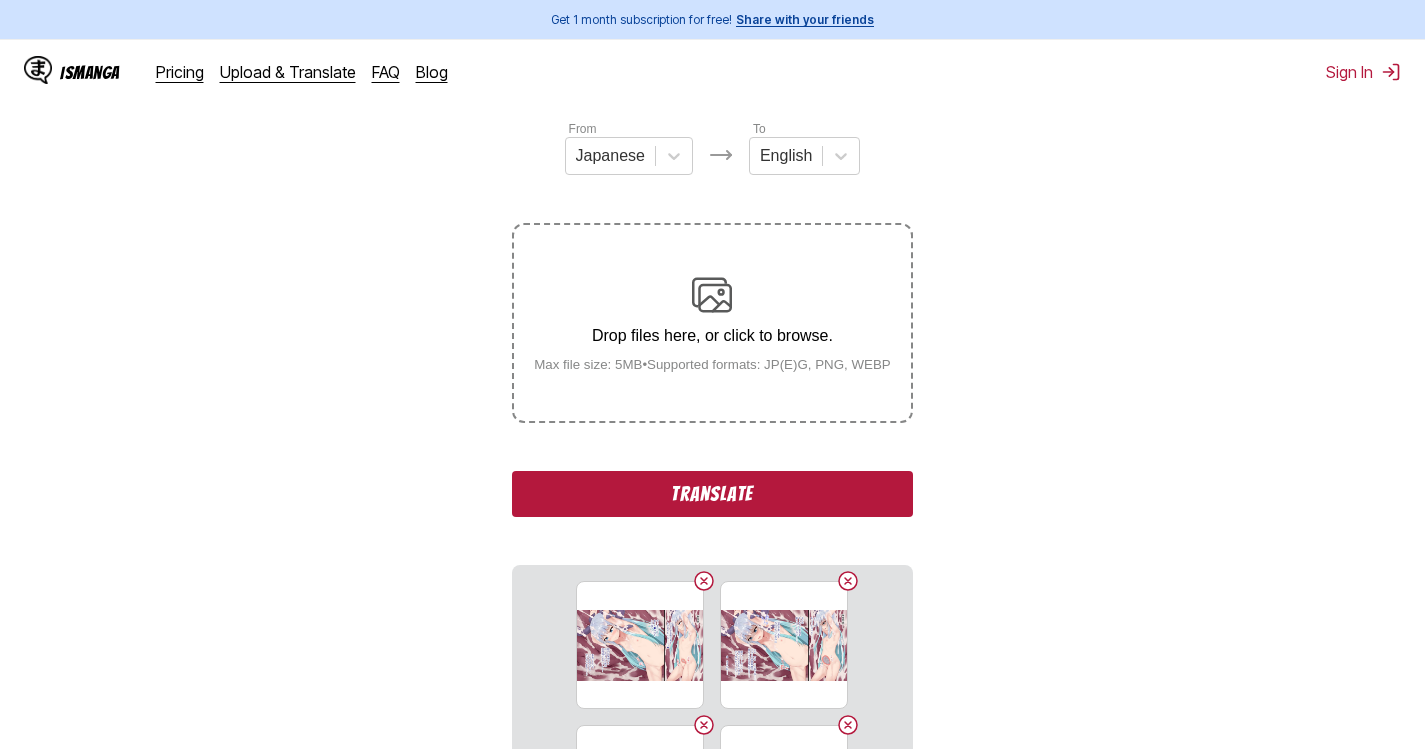 click on "Translate" at bounding box center (712, 494) 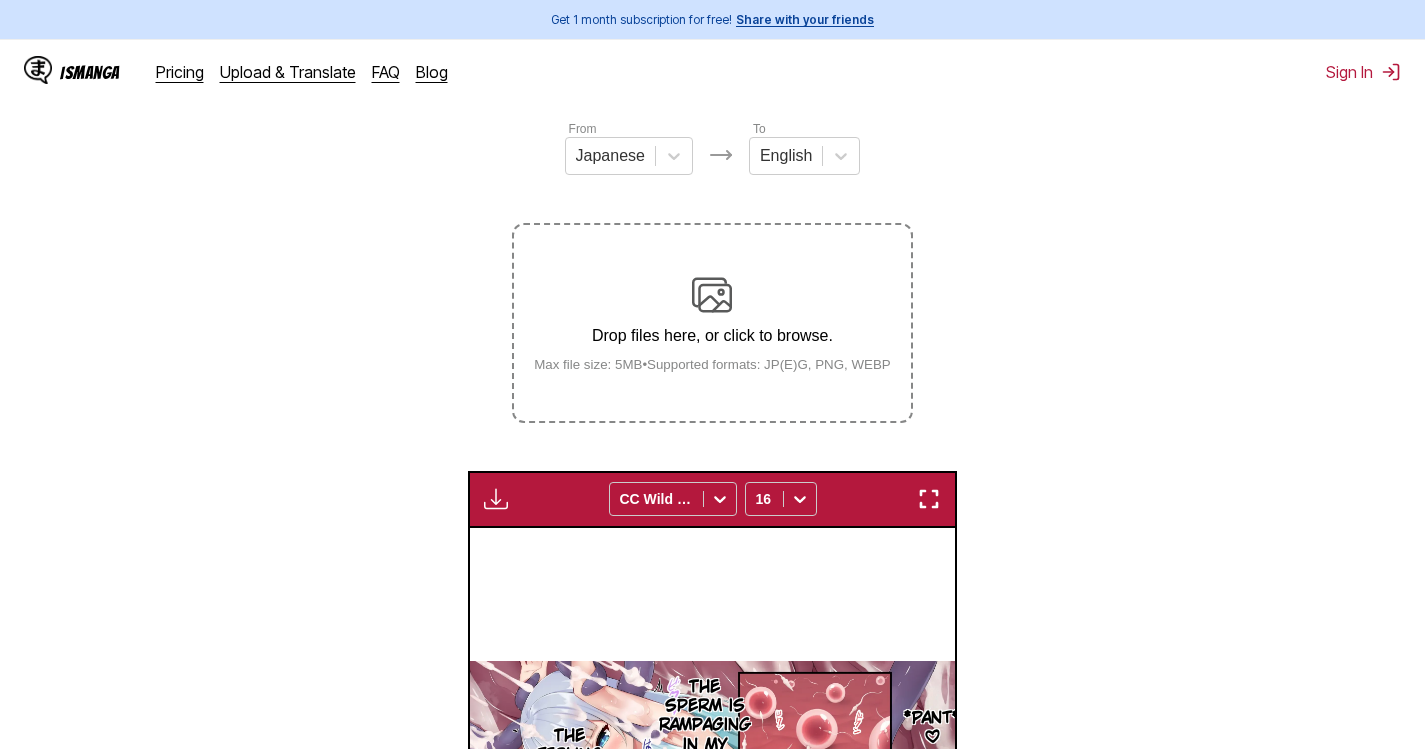 click at bounding box center [929, 499] 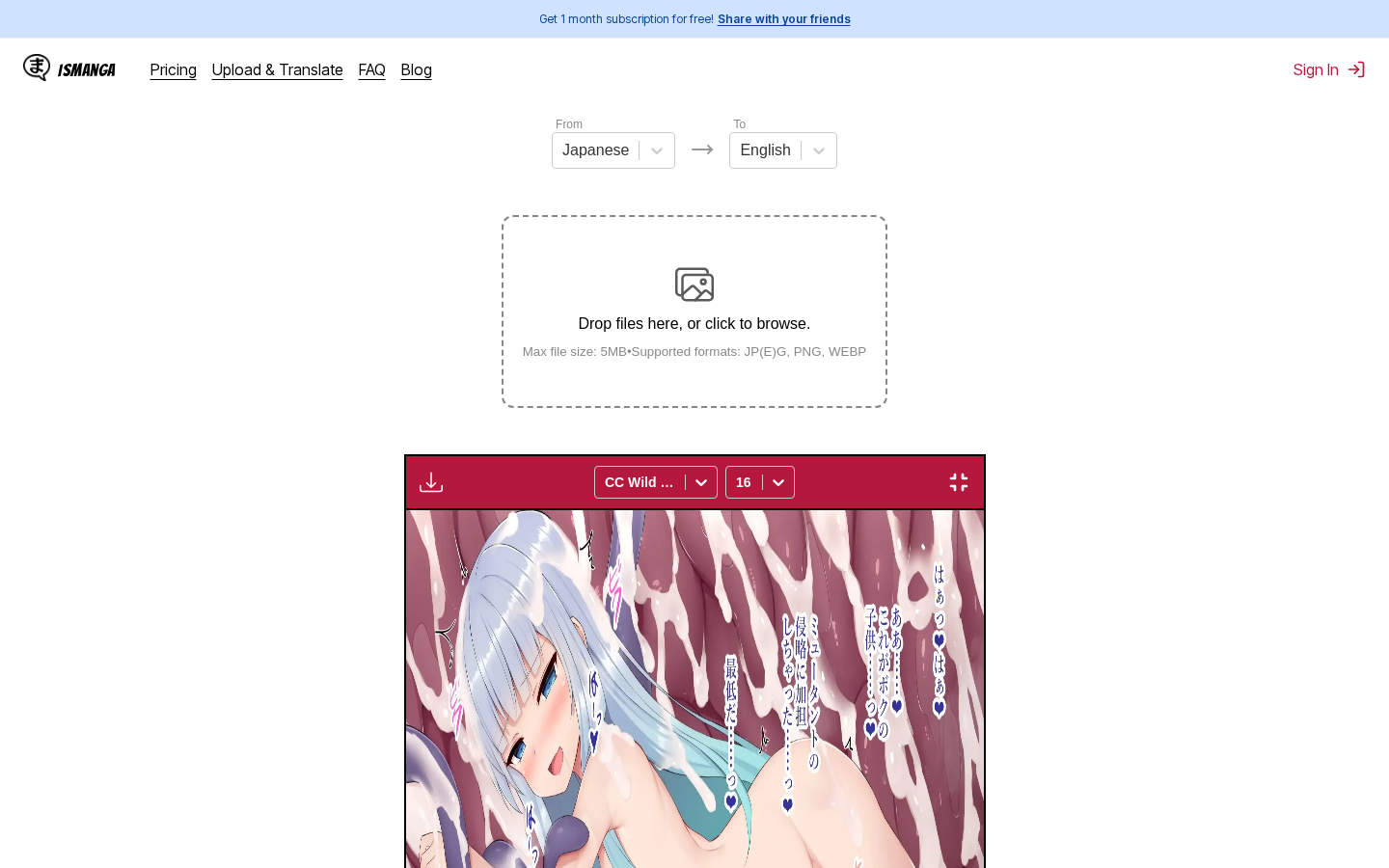 scroll, scrollTop: 0, scrollLeft: 48480, axis: horizontal 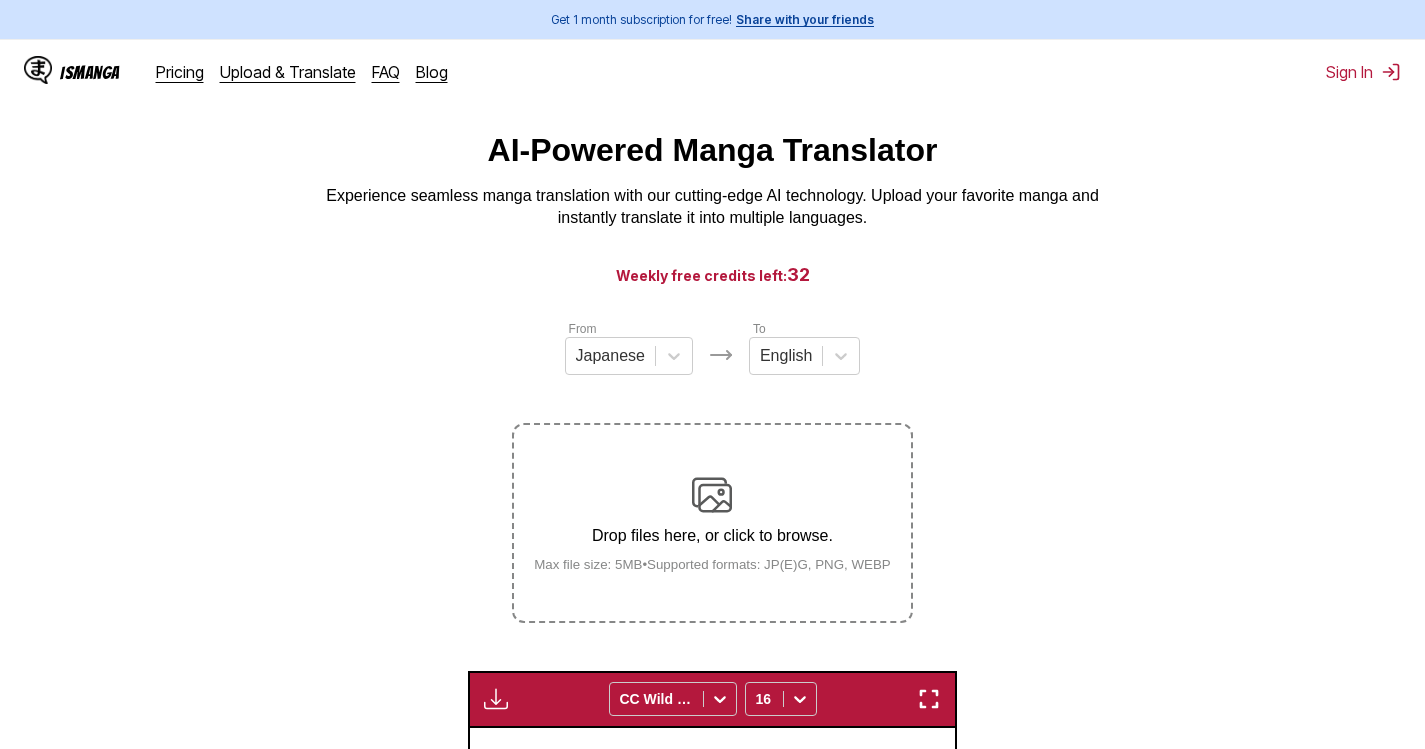click at bounding box center [929, 699] 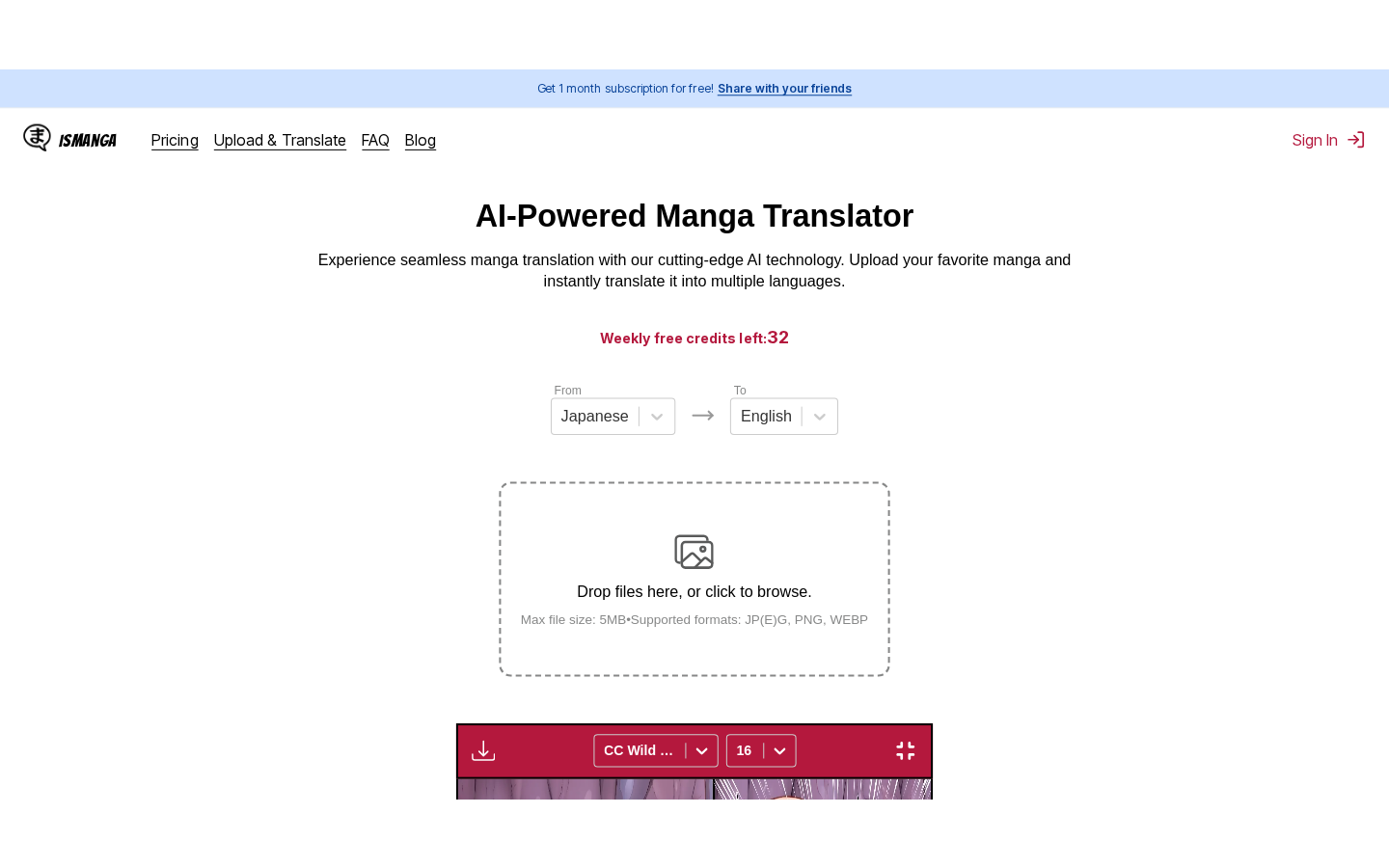 scroll, scrollTop: 118, scrollLeft: 0, axis: vertical 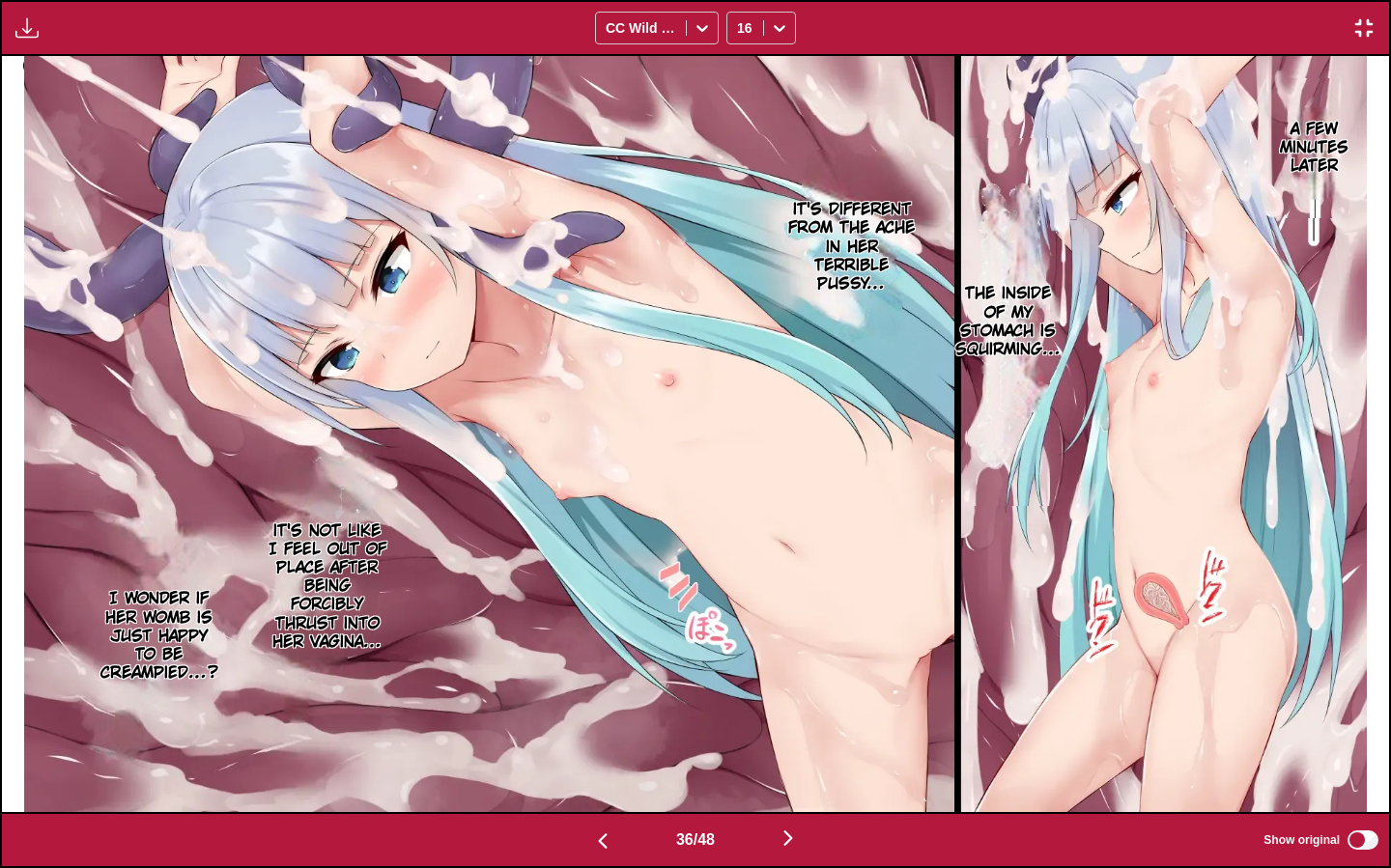 type 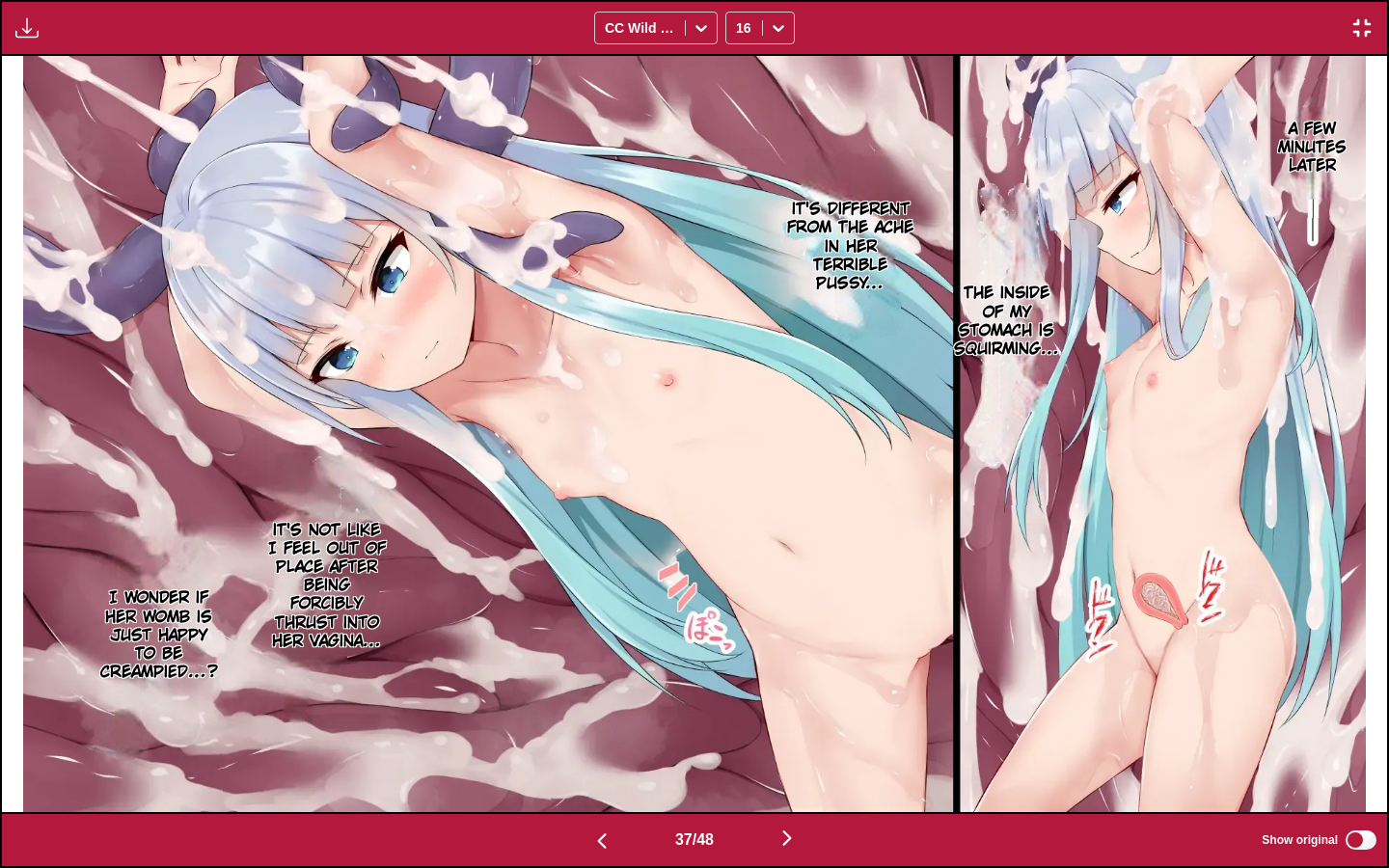 scroll, scrollTop: 0, scrollLeft: 49865, axis: horizontal 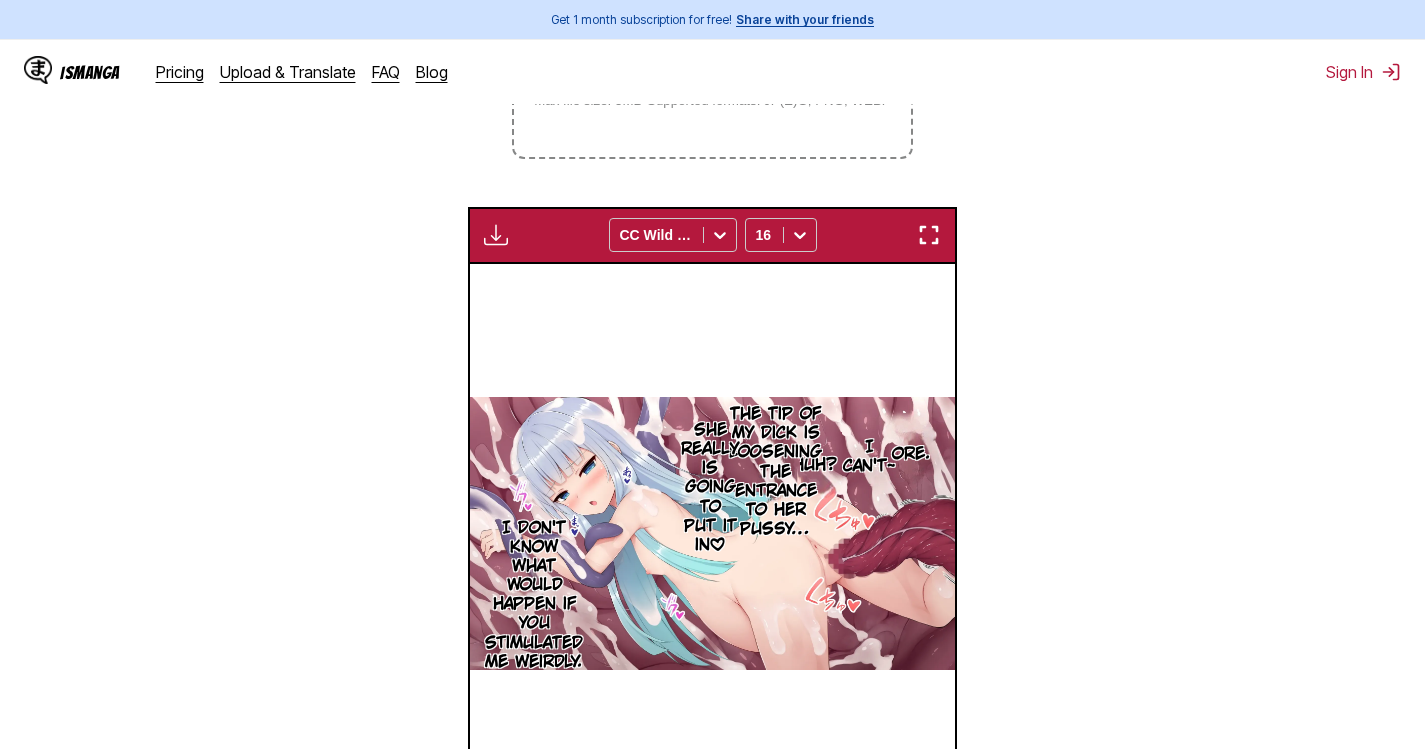 click at bounding box center (929, 235) 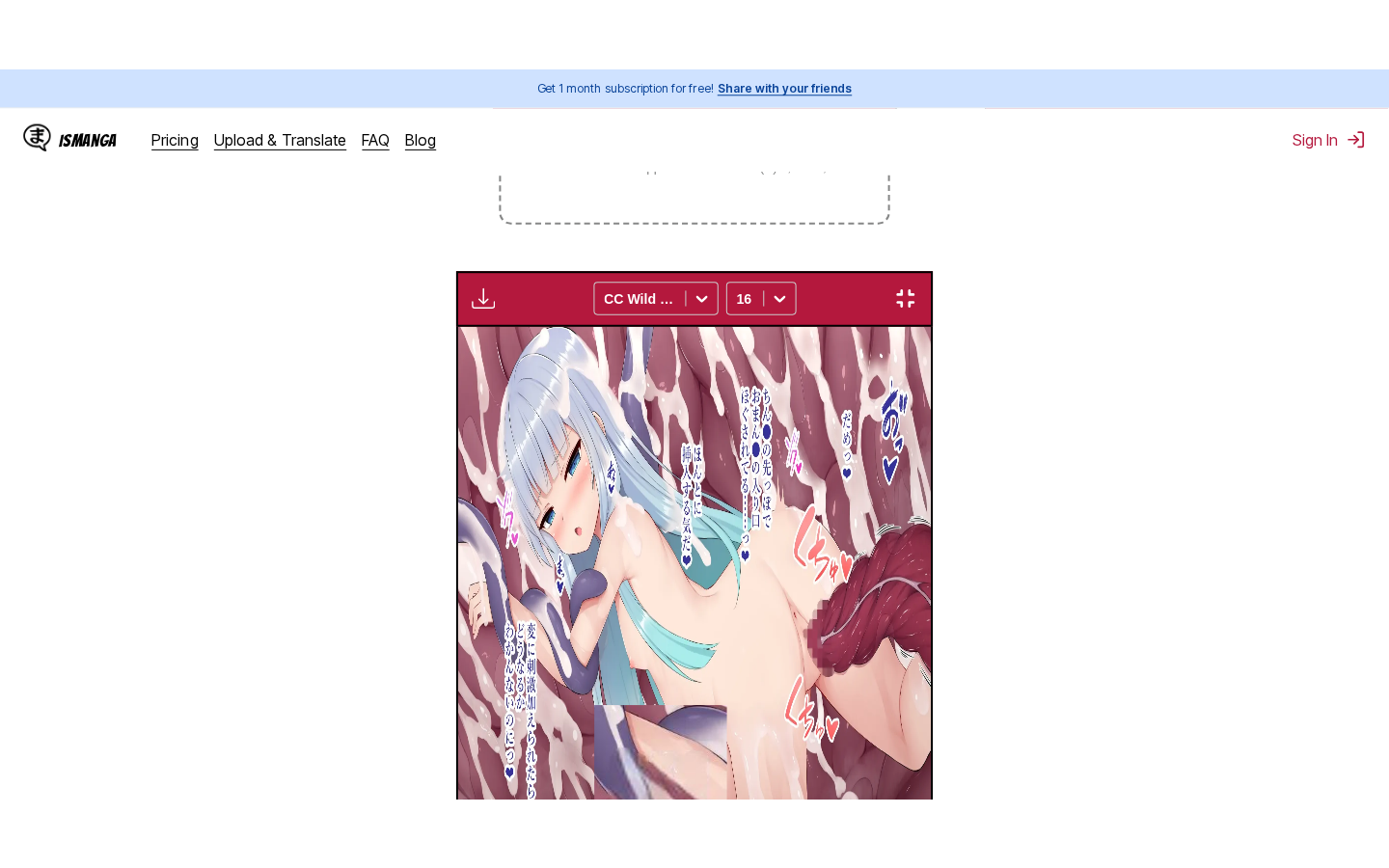 scroll, scrollTop: 220, scrollLeft: 0, axis: vertical 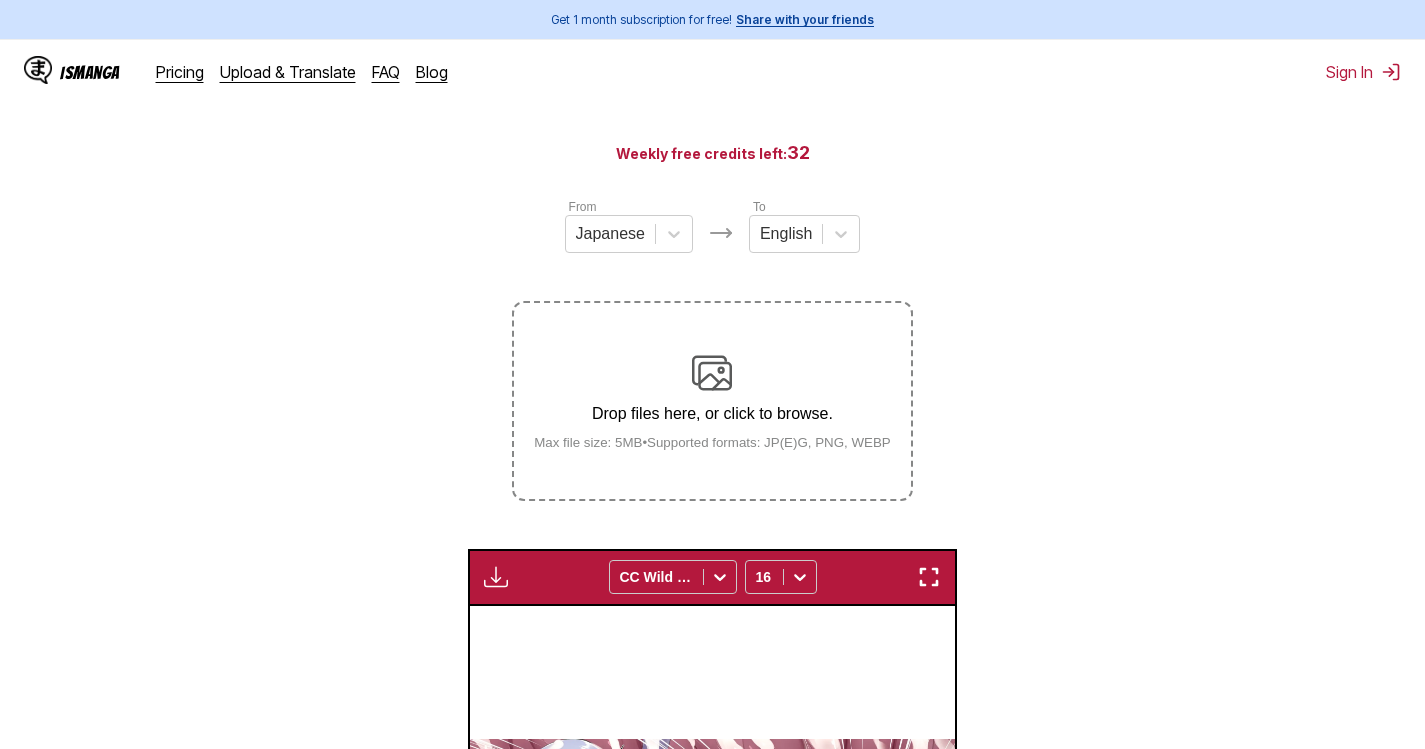 click on "Drop files here, or click to browse." at bounding box center [712, 414] 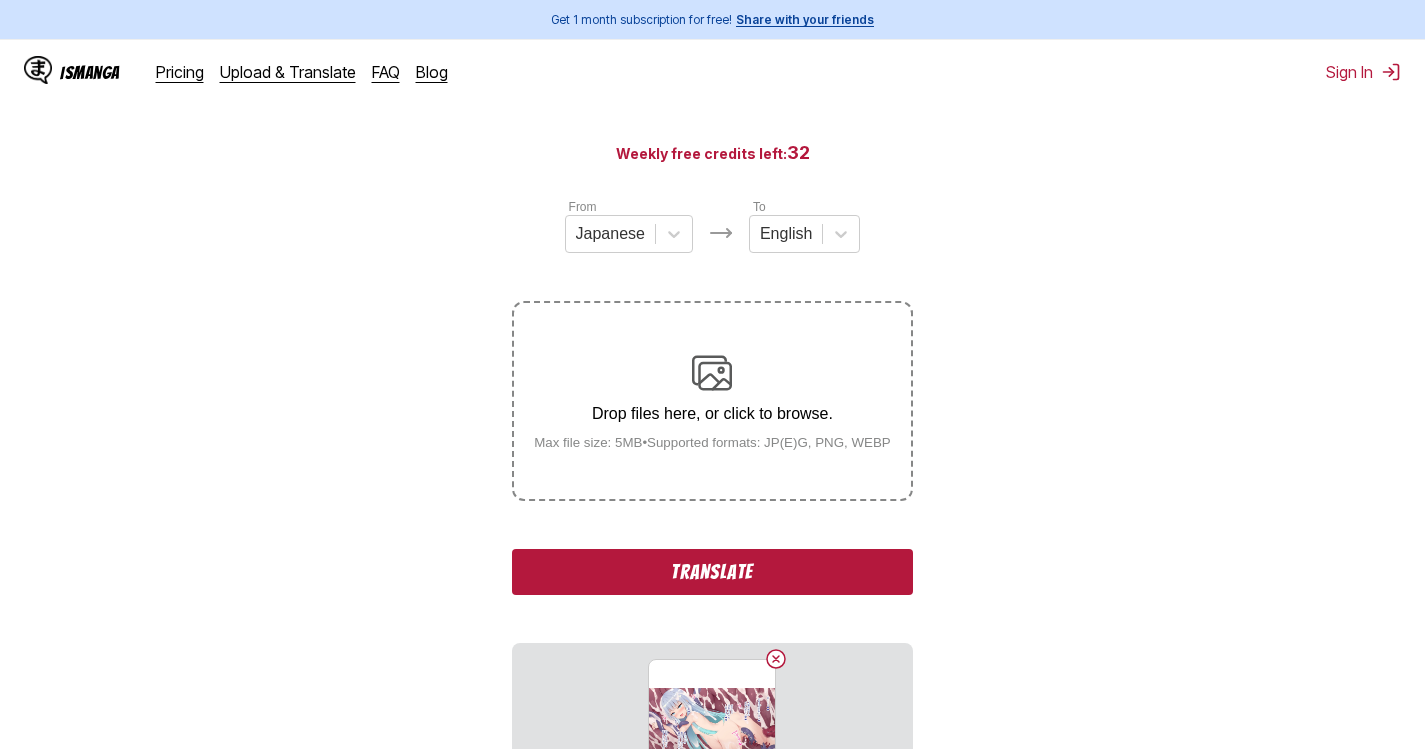 click on "Translate" at bounding box center (712, 572) 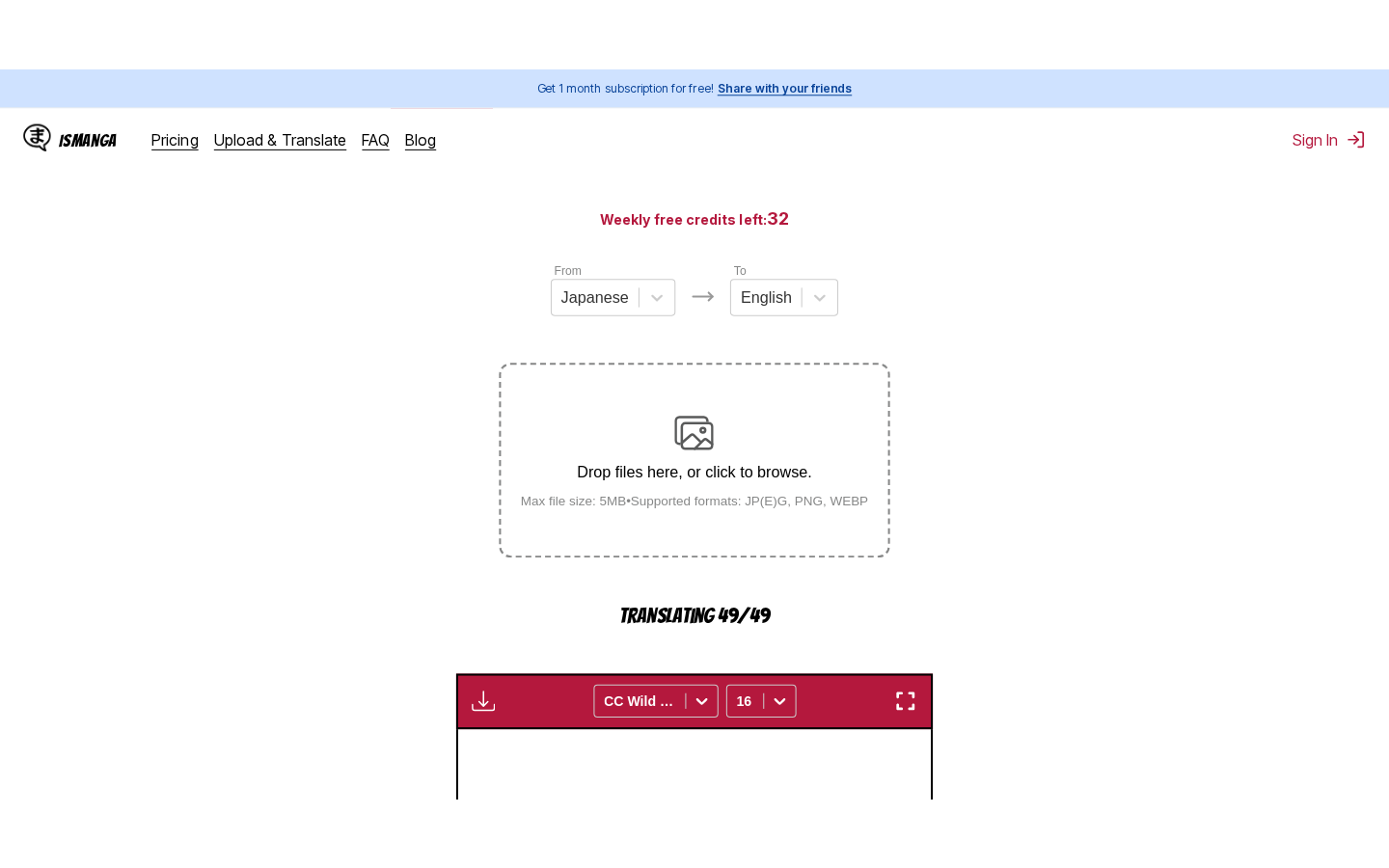scroll, scrollTop: 0, scrollLeft: 0, axis: both 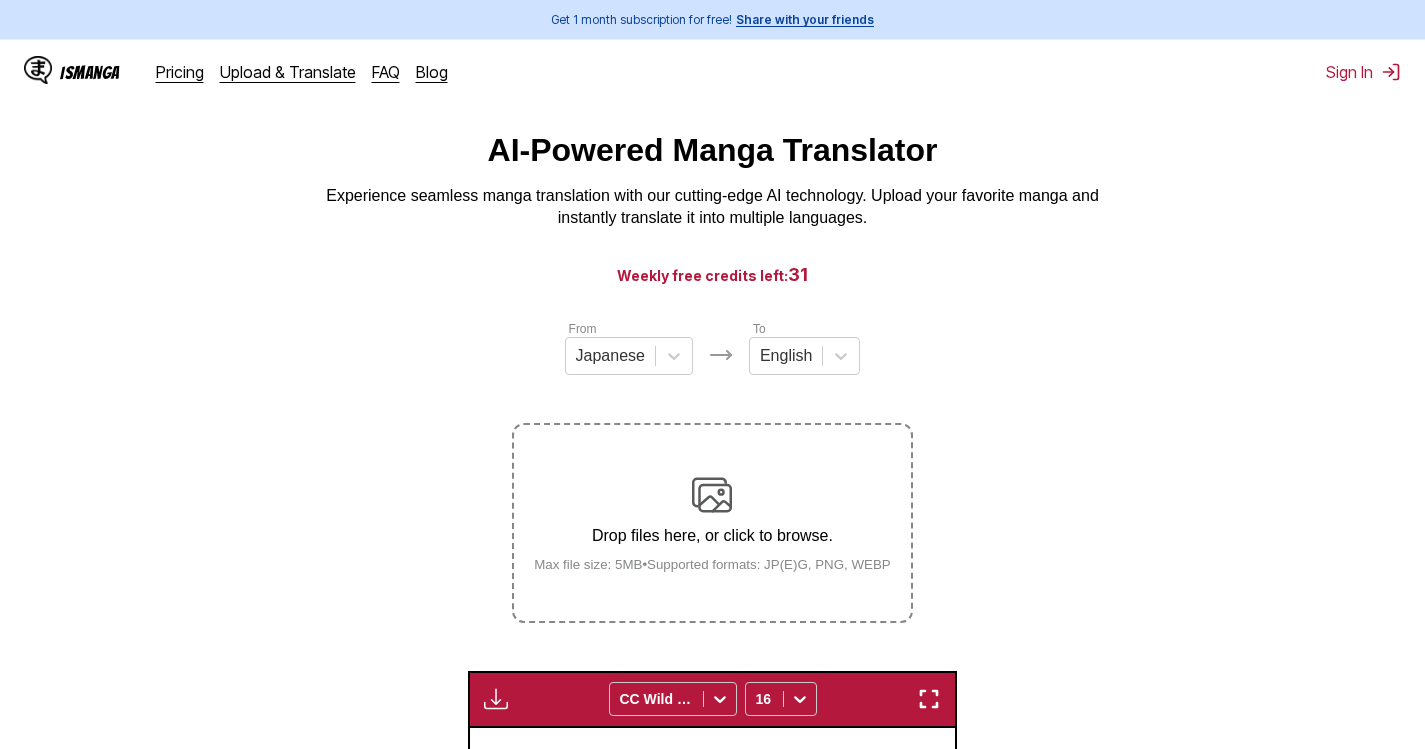 click at bounding box center [929, 699] 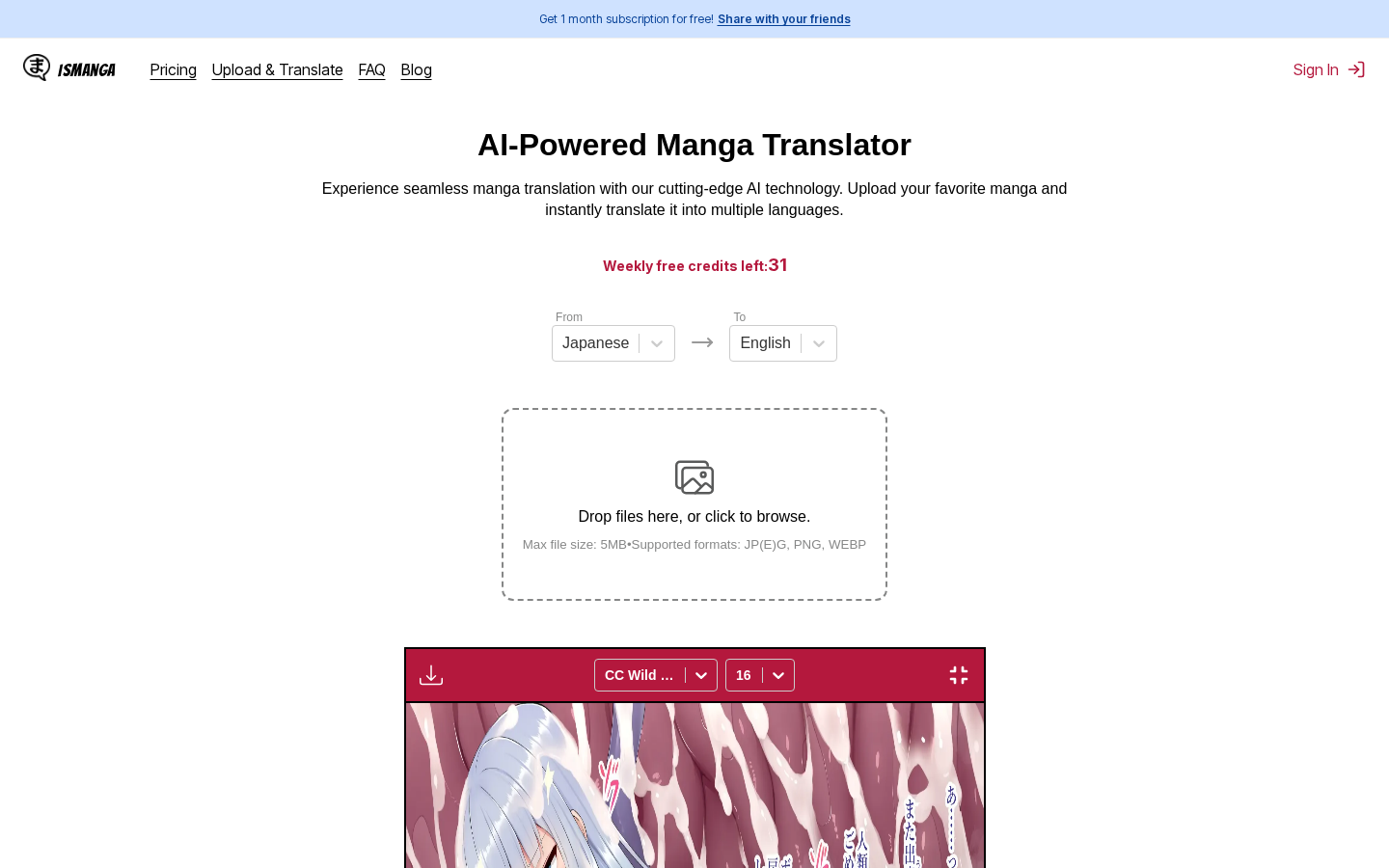 scroll, scrollTop: 0, scrollLeft: 66487, axis: horizontal 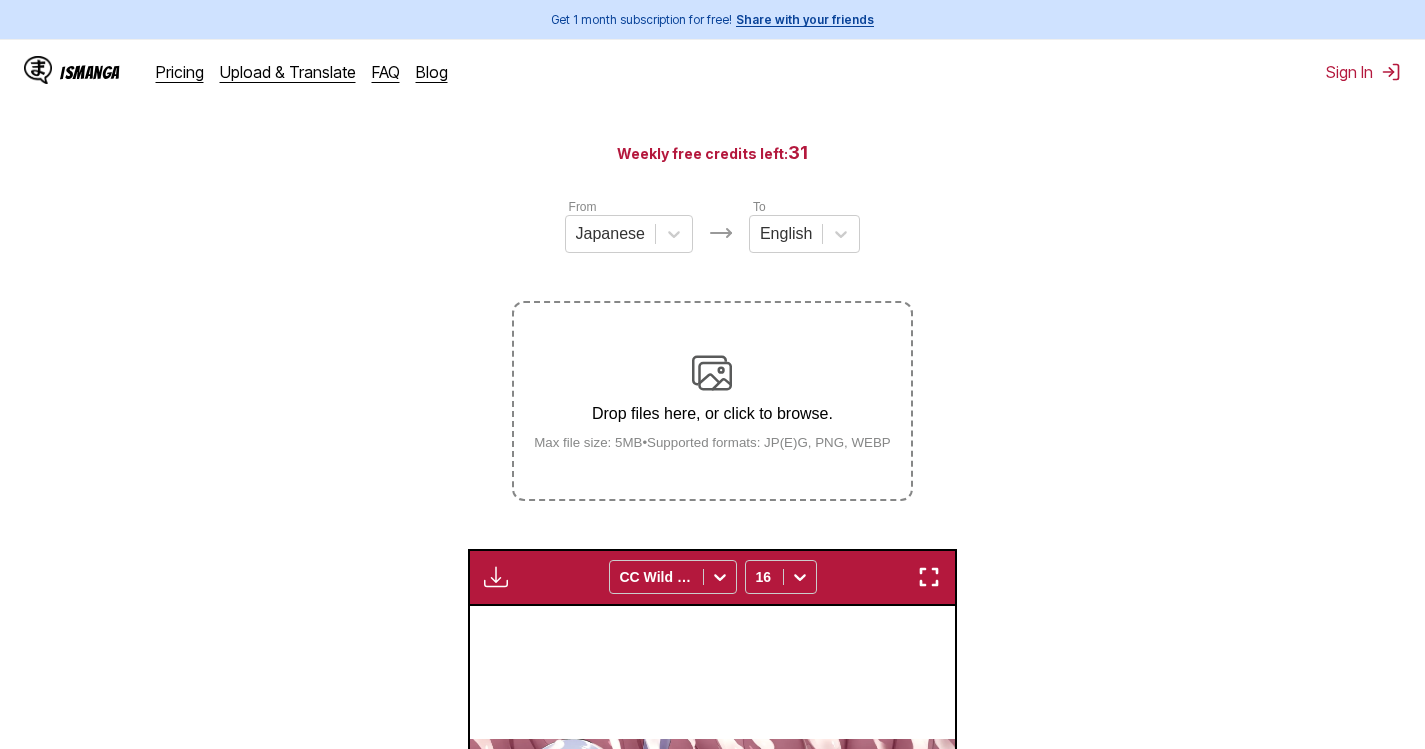 click on "Drop files here, or click to browse. Max file size: 5MB  •  Supported formats: JP(E)G, PNG, WEBP" at bounding box center [712, 401] 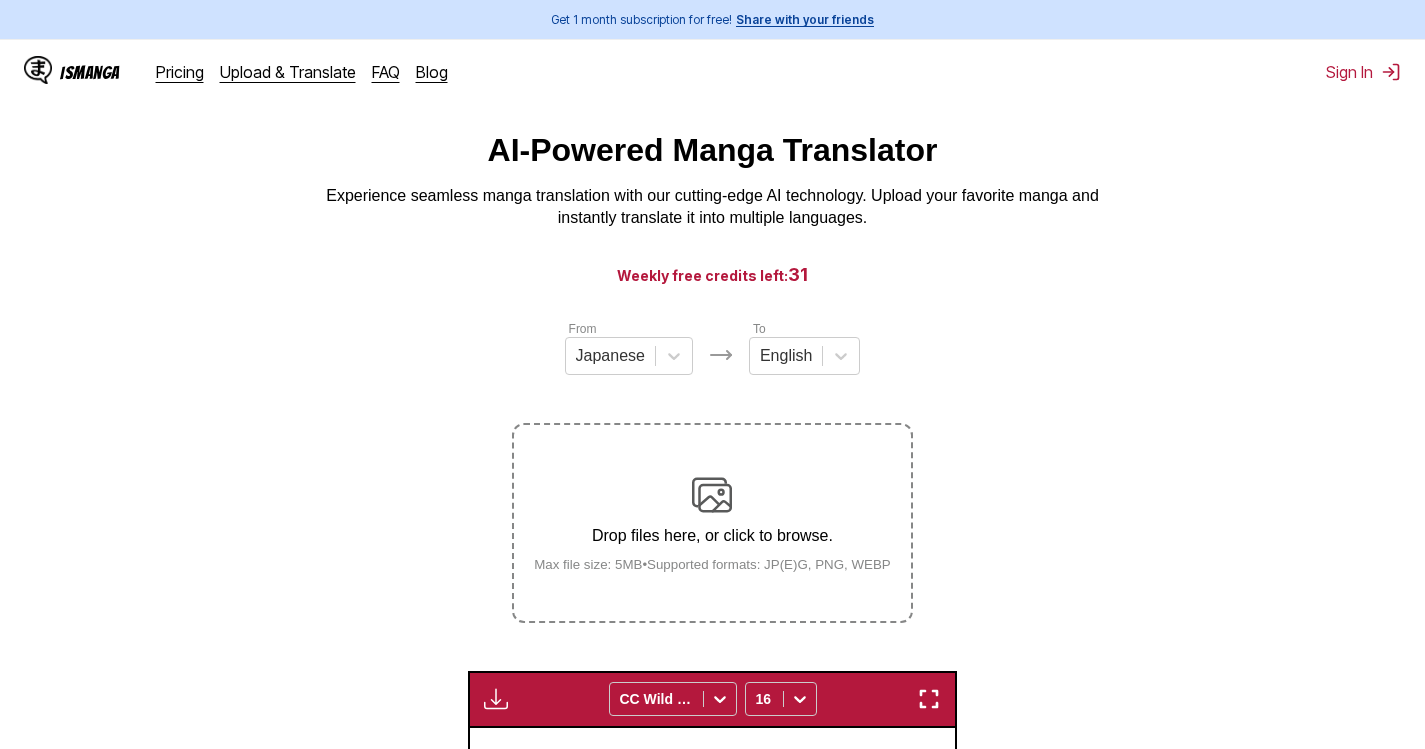 scroll, scrollTop: 122, scrollLeft: 0, axis: vertical 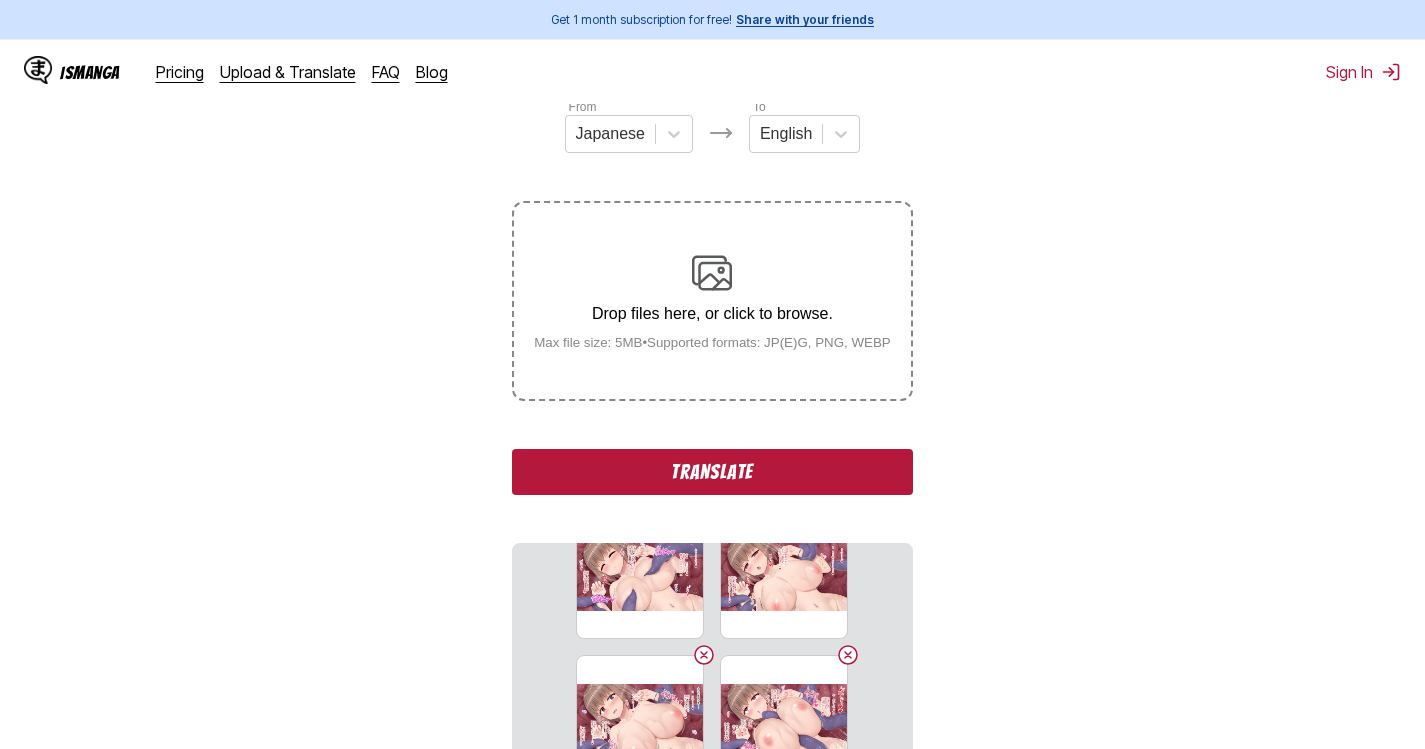 click on "Translate" at bounding box center (712, 472) 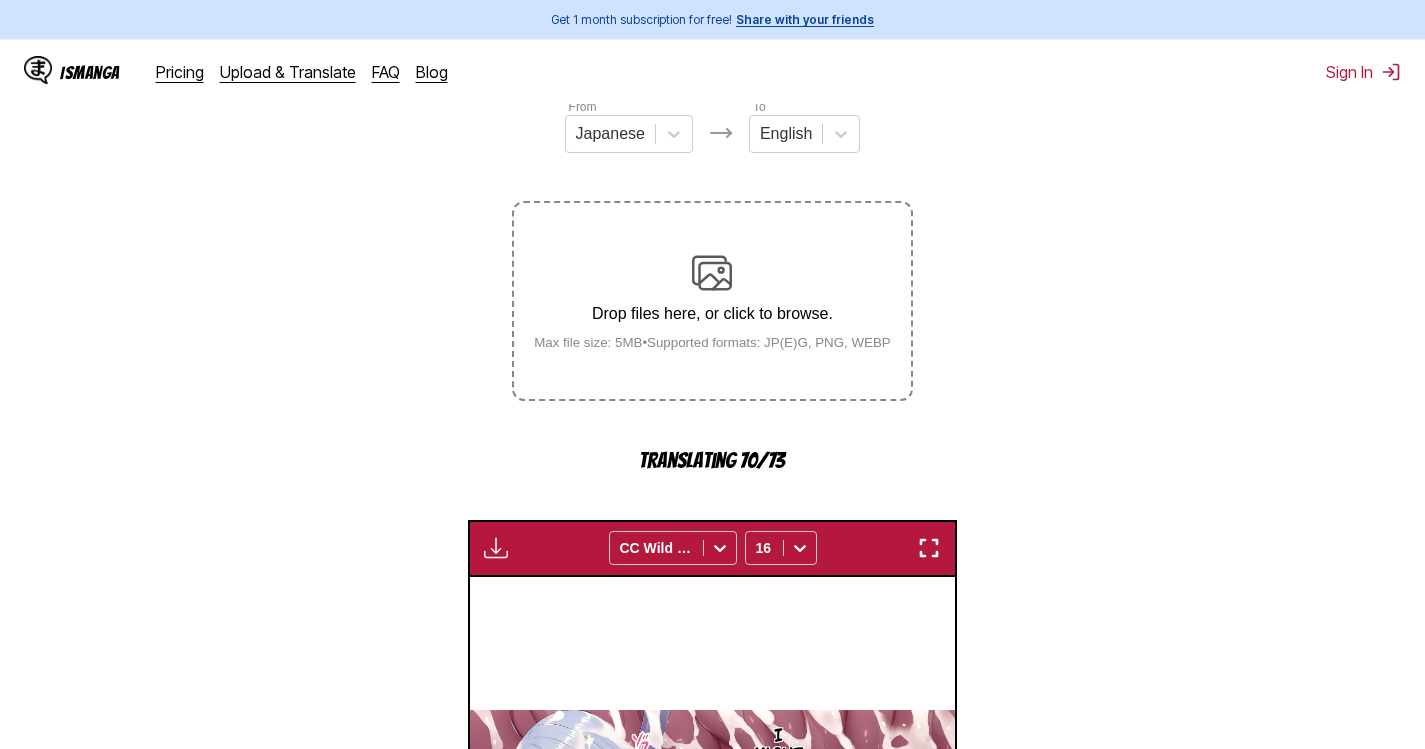 click at bounding box center (929, 548) 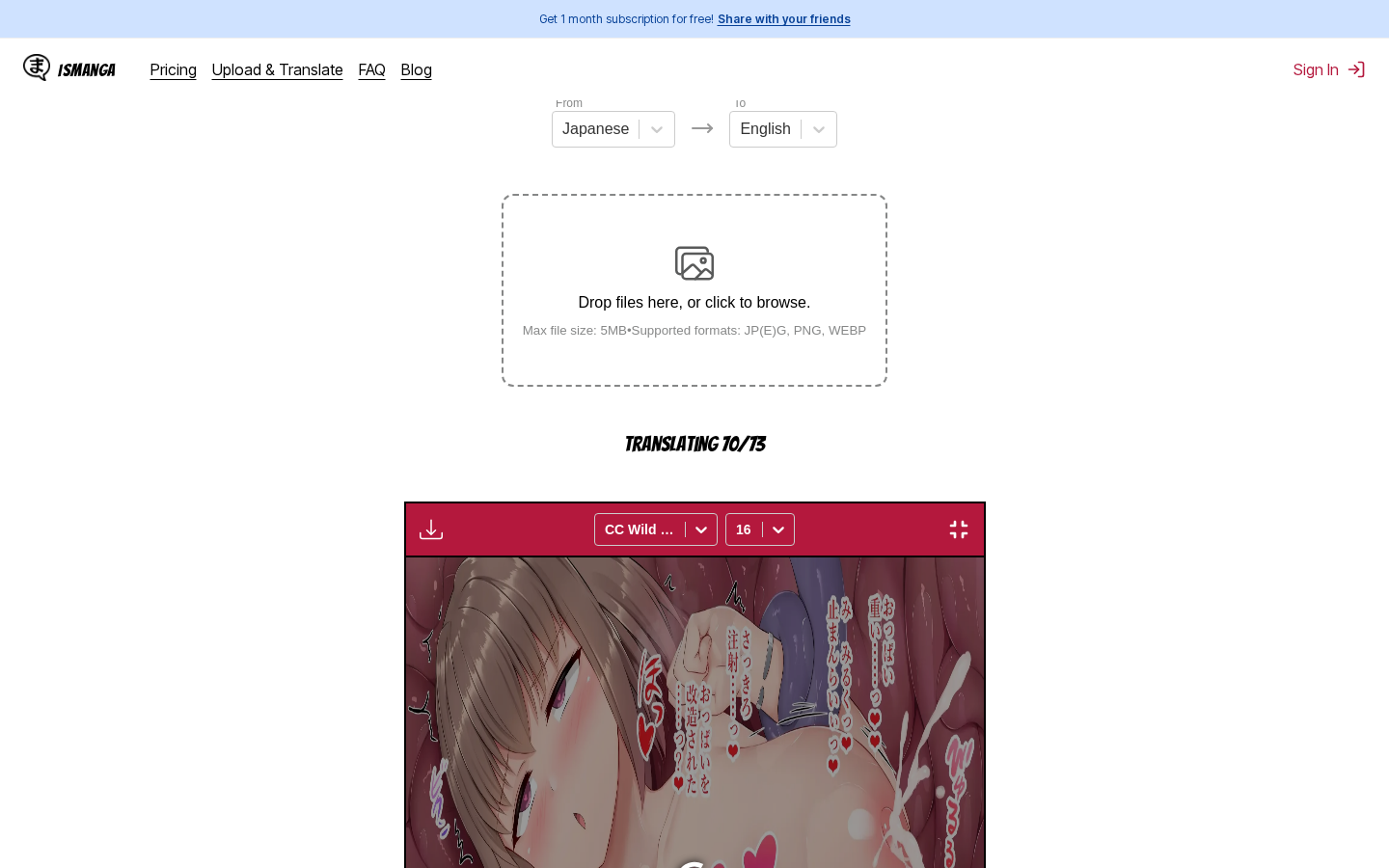 type 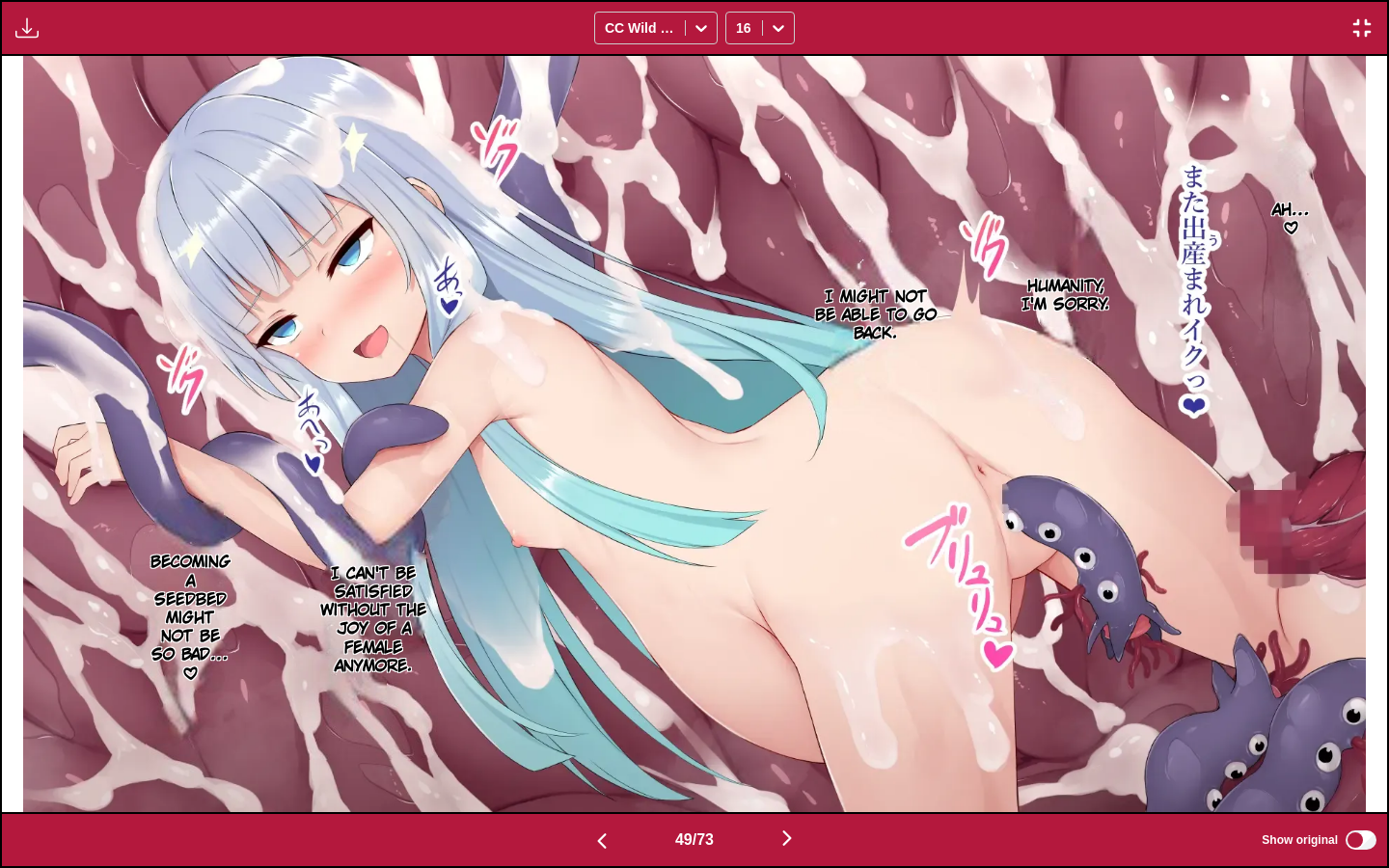 scroll, scrollTop: 0, scrollLeft: 67872, axis: horizontal 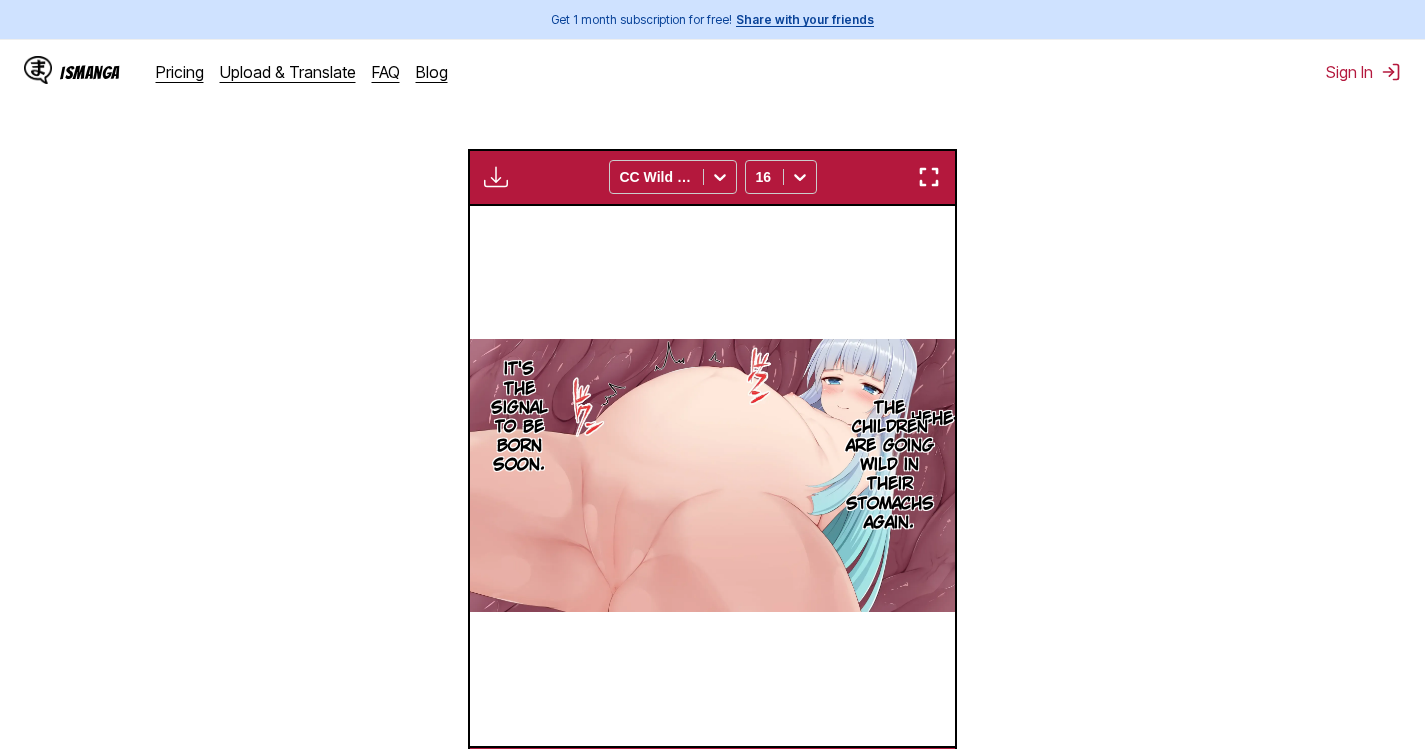 click at bounding box center (929, 177) 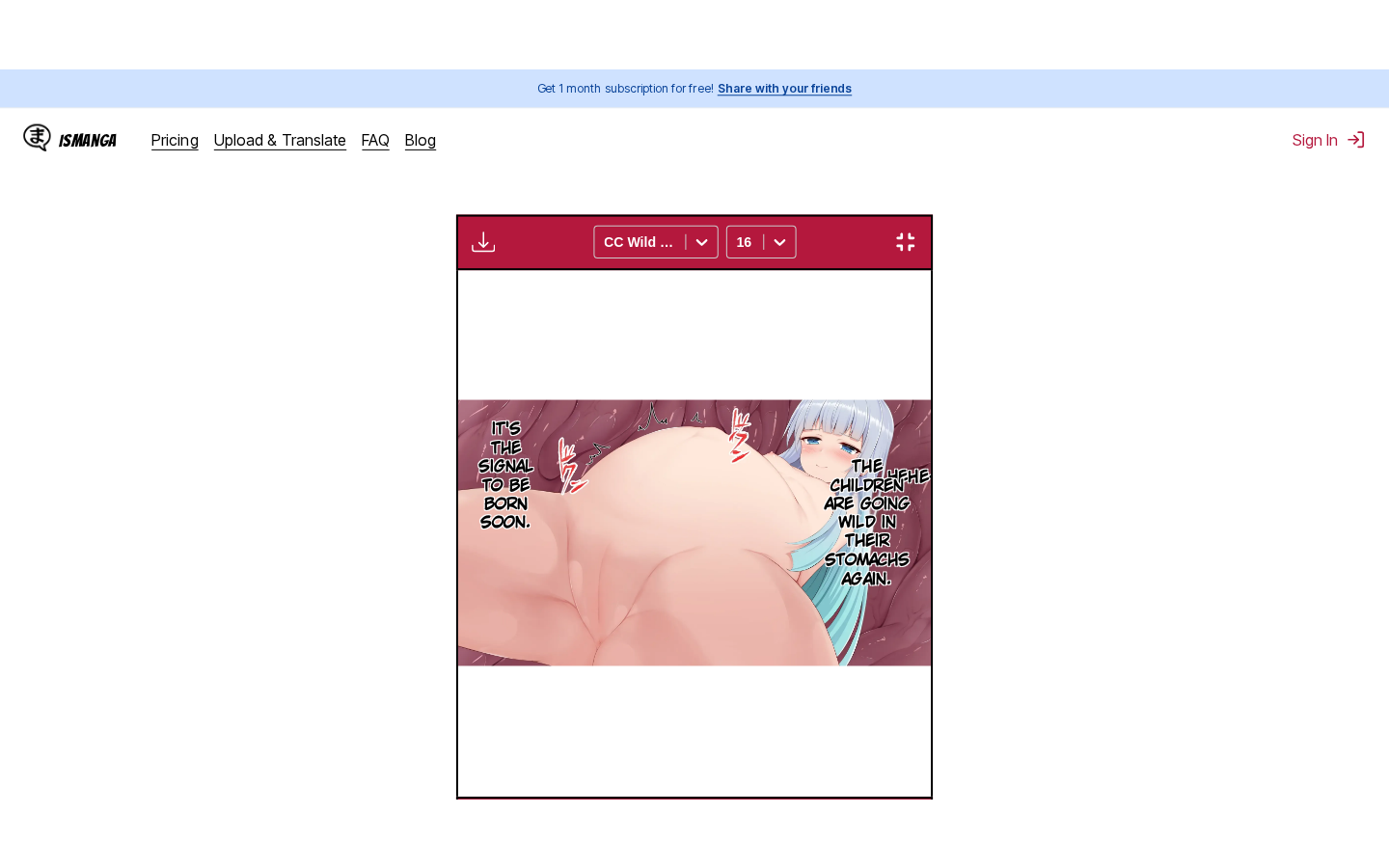 scroll, scrollTop: 220, scrollLeft: 0, axis: vertical 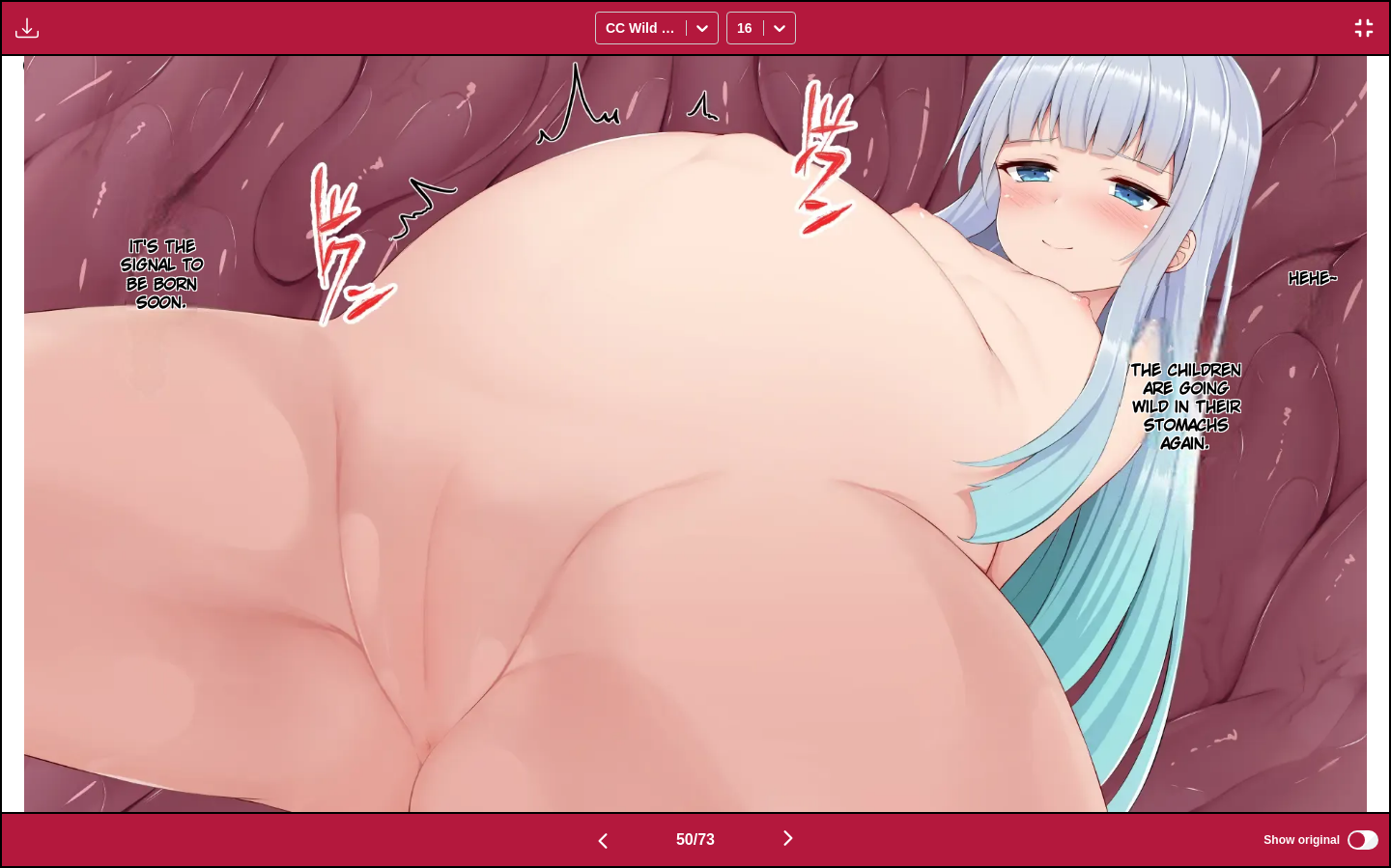 type 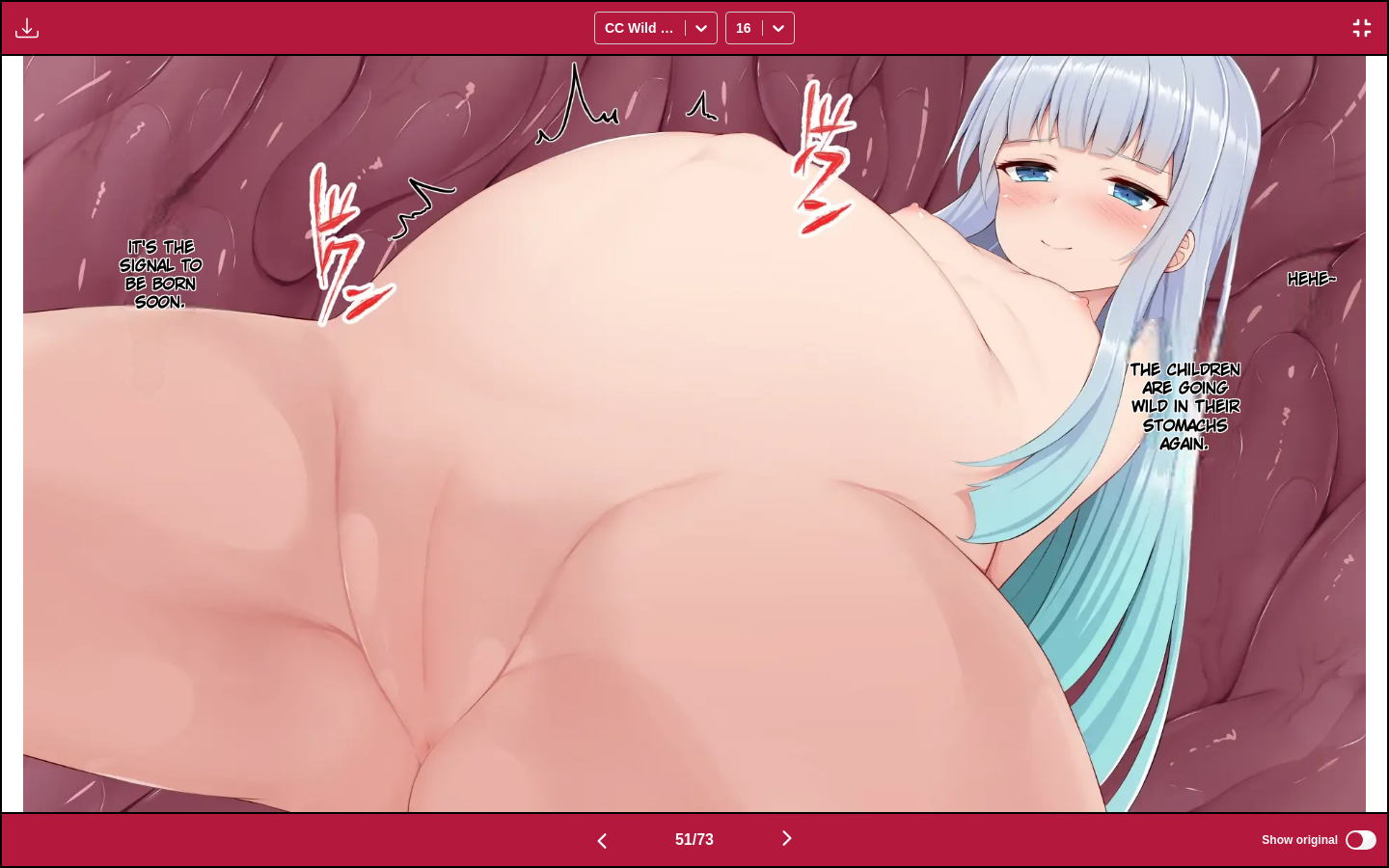scroll, scrollTop: 0, scrollLeft: 69257, axis: horizontal 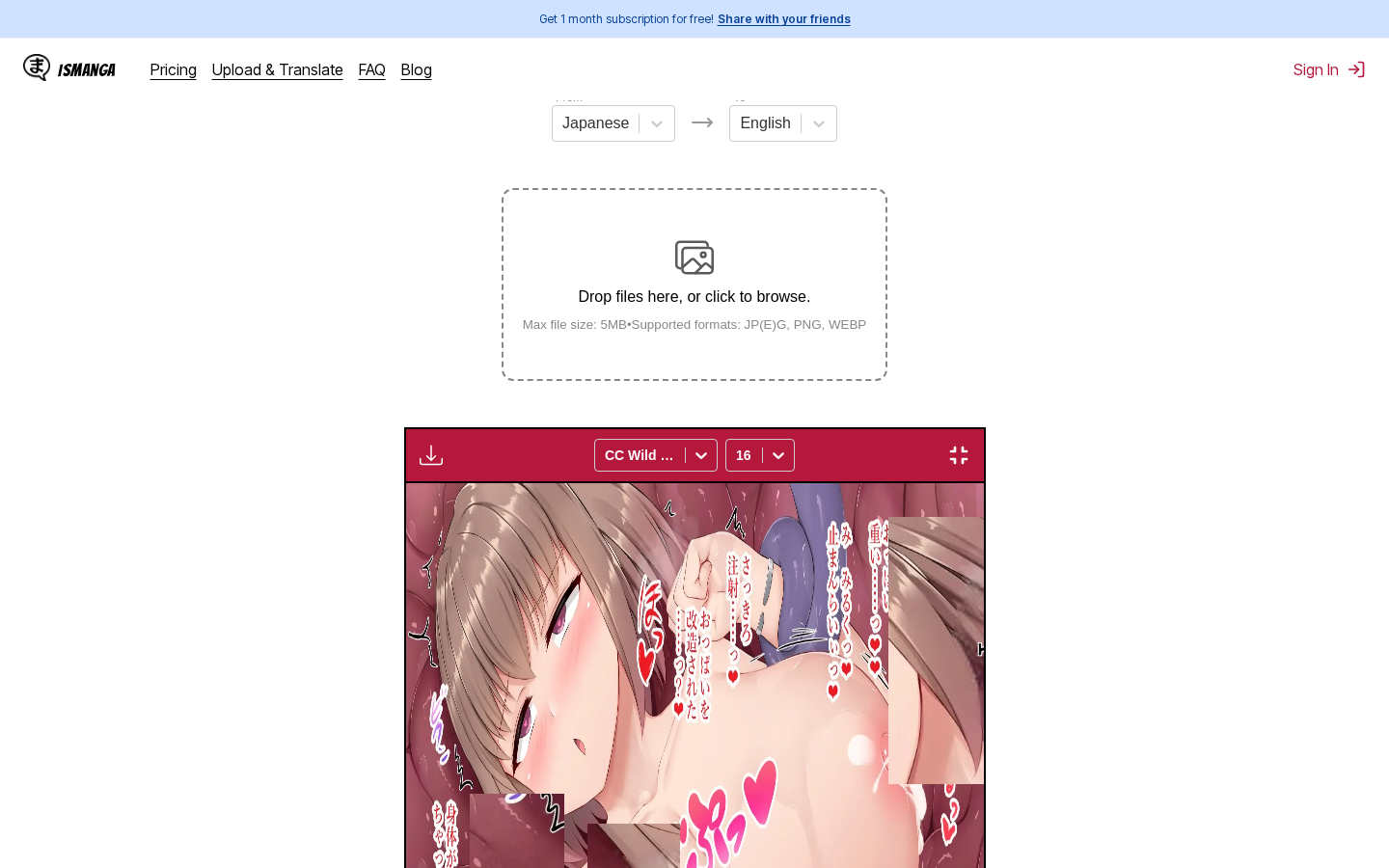 type 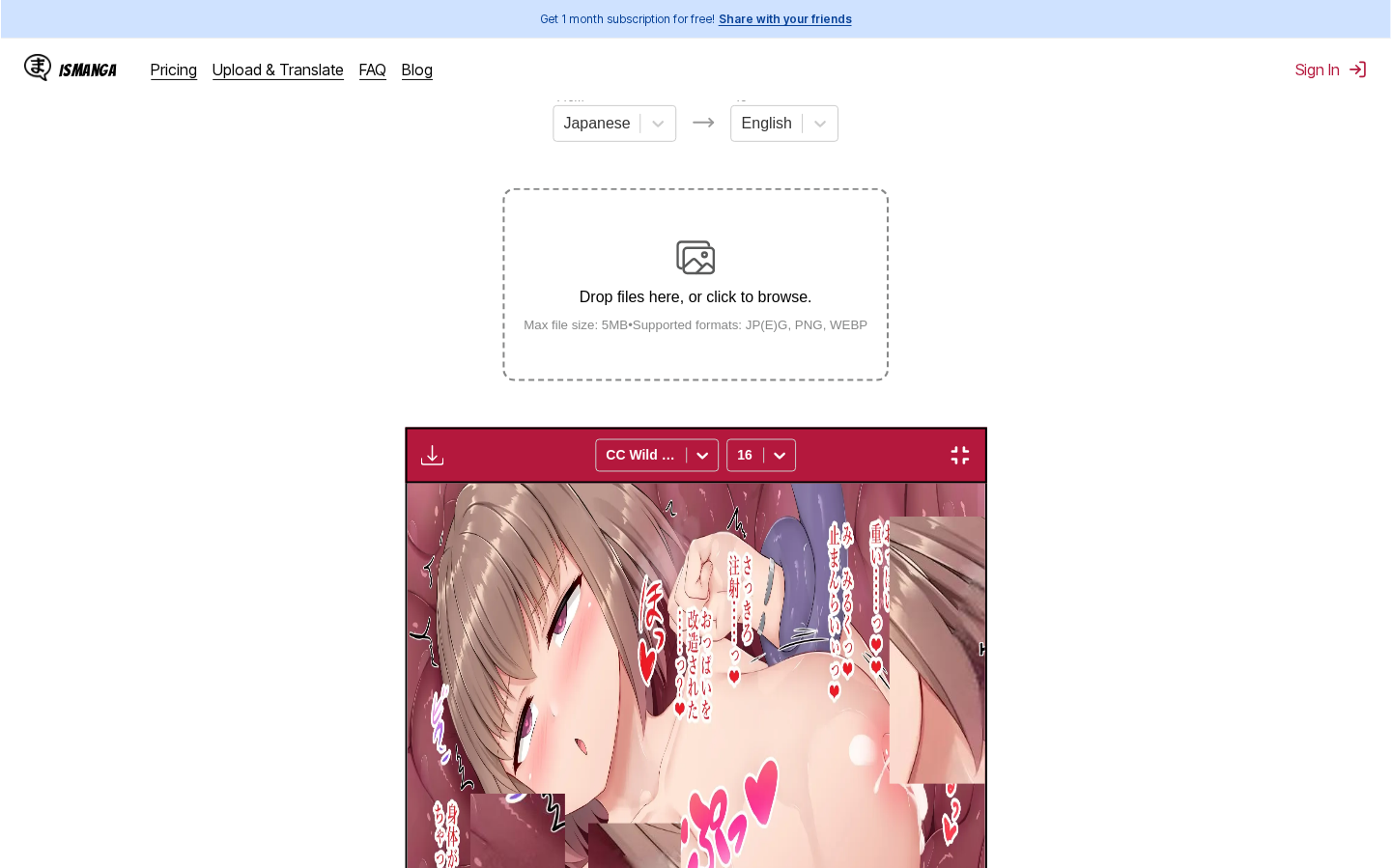 scroll, scrollTop: 0, scrollLeft: 90164, axis: horizontal 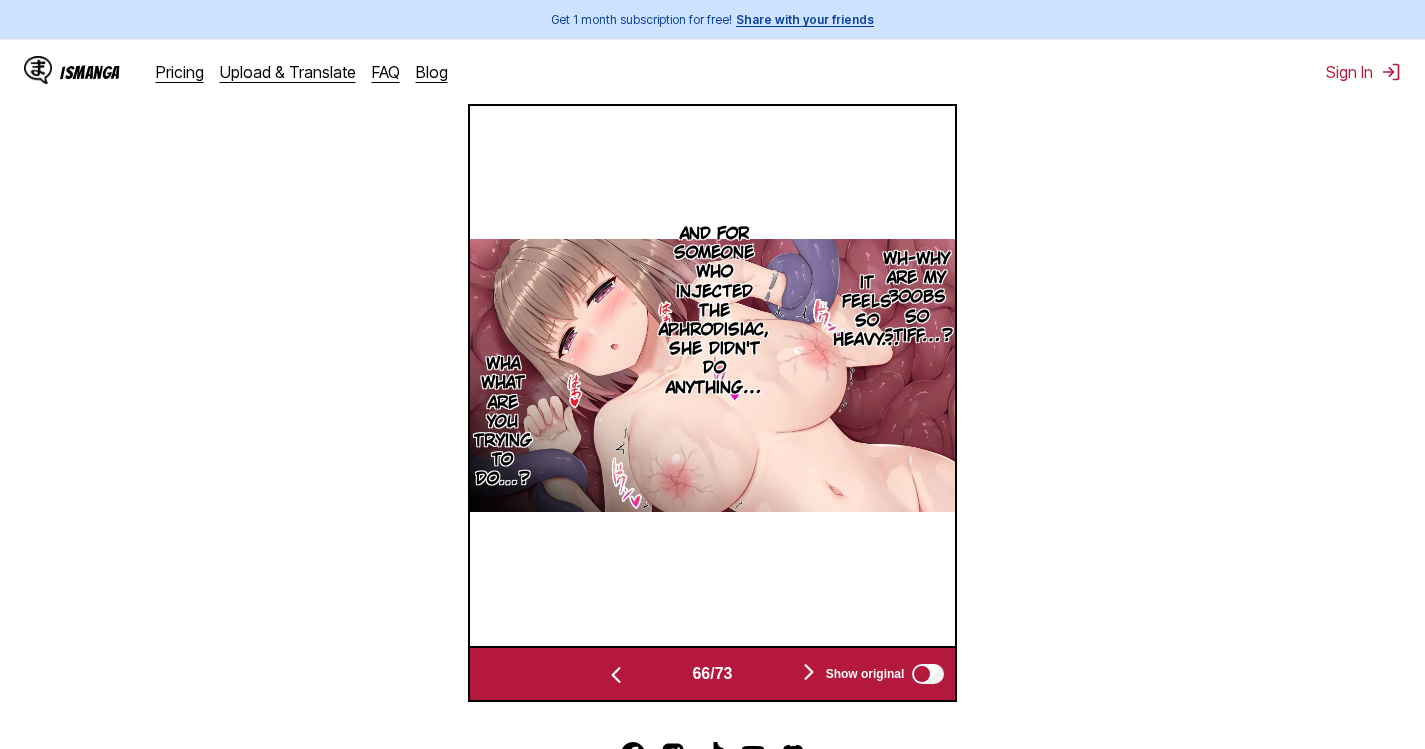 click on "From Japanese To English Drop files here, or click to browse. Max file size: 5MB  •   Supported formats: JP(E)G, PNG, WEBP Available for premium users only CC Wild Words 16 I don't want to! I won't accept this! ♡ I… ♡ Tabun I'm a mutant… How could this be?!! Ugh, I can't believe it. I'm not going to give birth… I'm here to eradicate you. Huh? Don't underestimate the pressure of your well-trained vagina! At this rate, I」ll crush the baby [FIRST] [LAST] My neck… ♡ I'm in pain… …Yeah, it's happening♡ I'm giving birth… The nape of my neck… Uuugh 「Puhaah!」 Yo… I'm freed already. Ahh~ Damn it… I gave birth to her. Ahh~ But… what is it?? My brain doesn't have enough oxygen… Bun Even though it hurts deep in my head. Ngh? Your senses are much sharper than before? Ah, I'm going to cum again. Please do that again! ♡ Otherwise, I won't be able to give birth anymore! Ko Gi…ta. Ah♡ Hyuu~ Hii ~♡Ah!! Pireh… ♡ Gome's good… Noo~ Igii ♡ Hih Do Oh, it's started! Ah… ♡ Ii Ko" at bounding box center (712, 199) 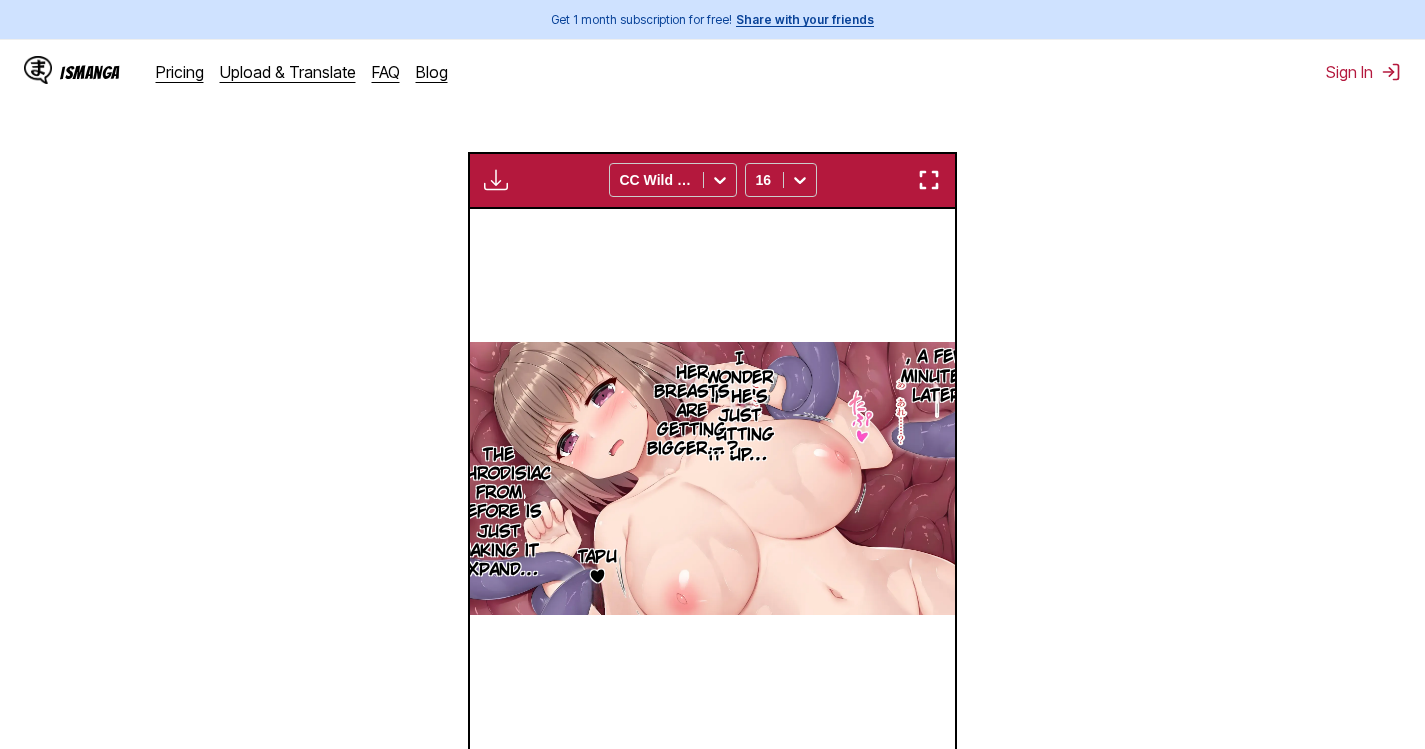 scroll, scrollTop: 422, scrollLeft: 0, axis: vertical 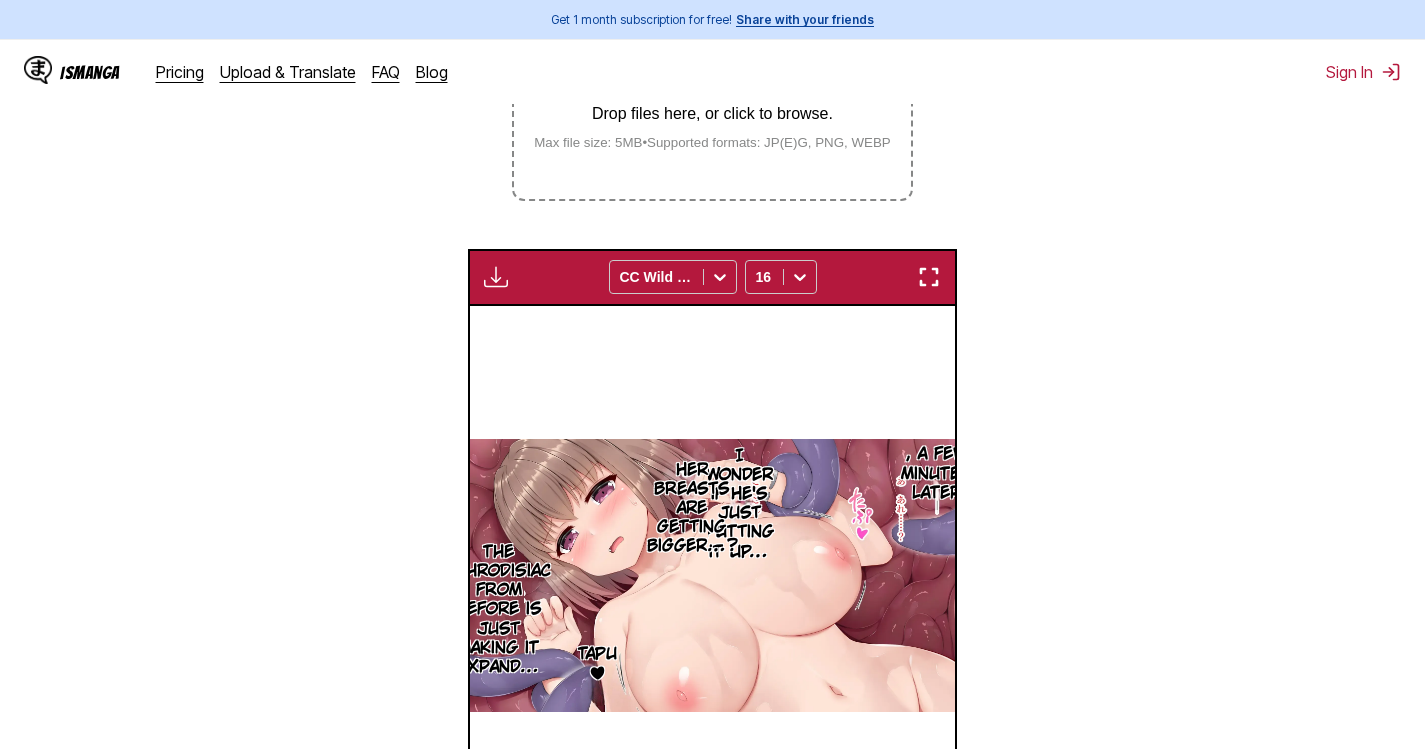 click at bounding box center [929, 277] 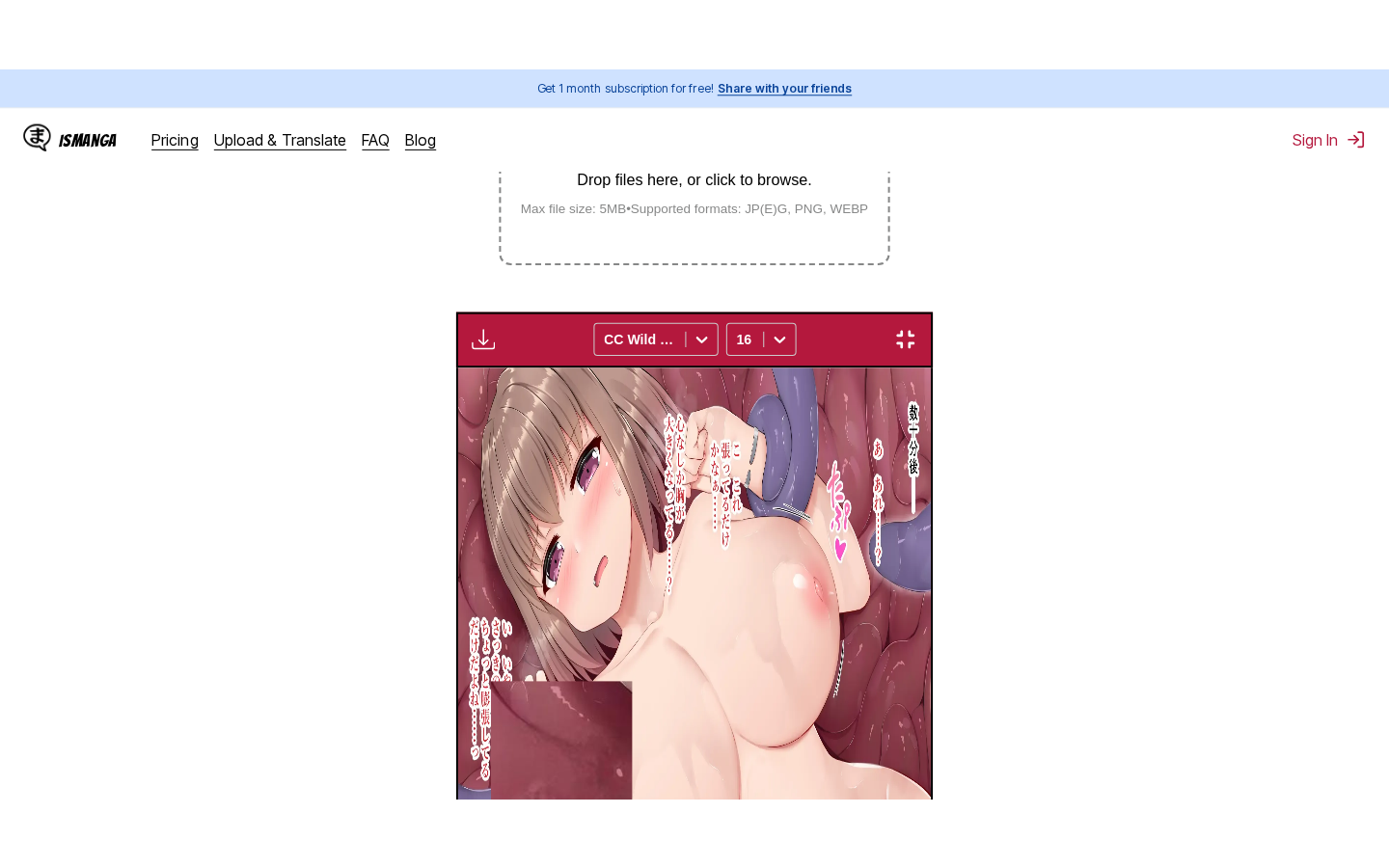 scroll, scrollTop: 220, scrollLeft: 0, axis: vertical 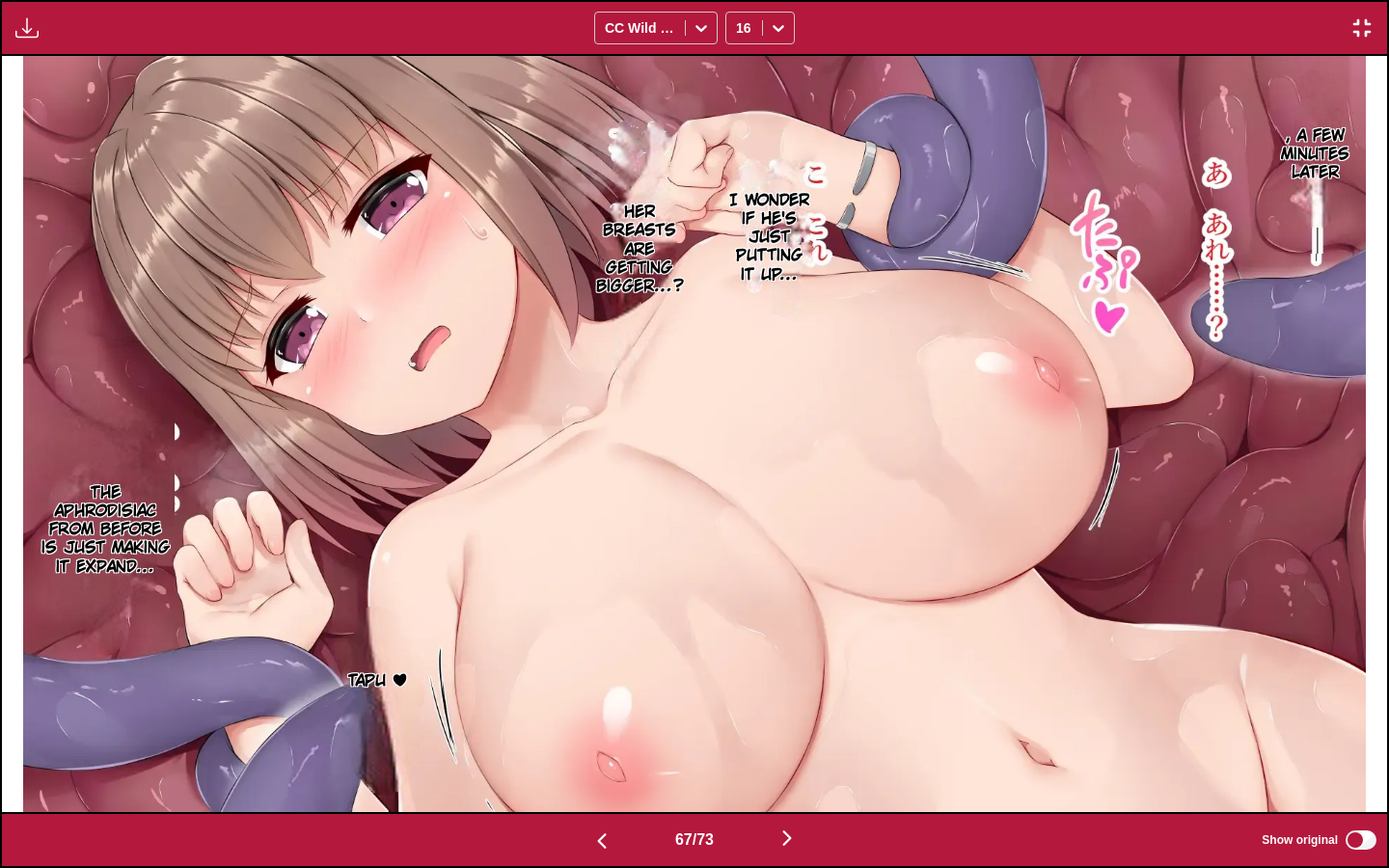 type 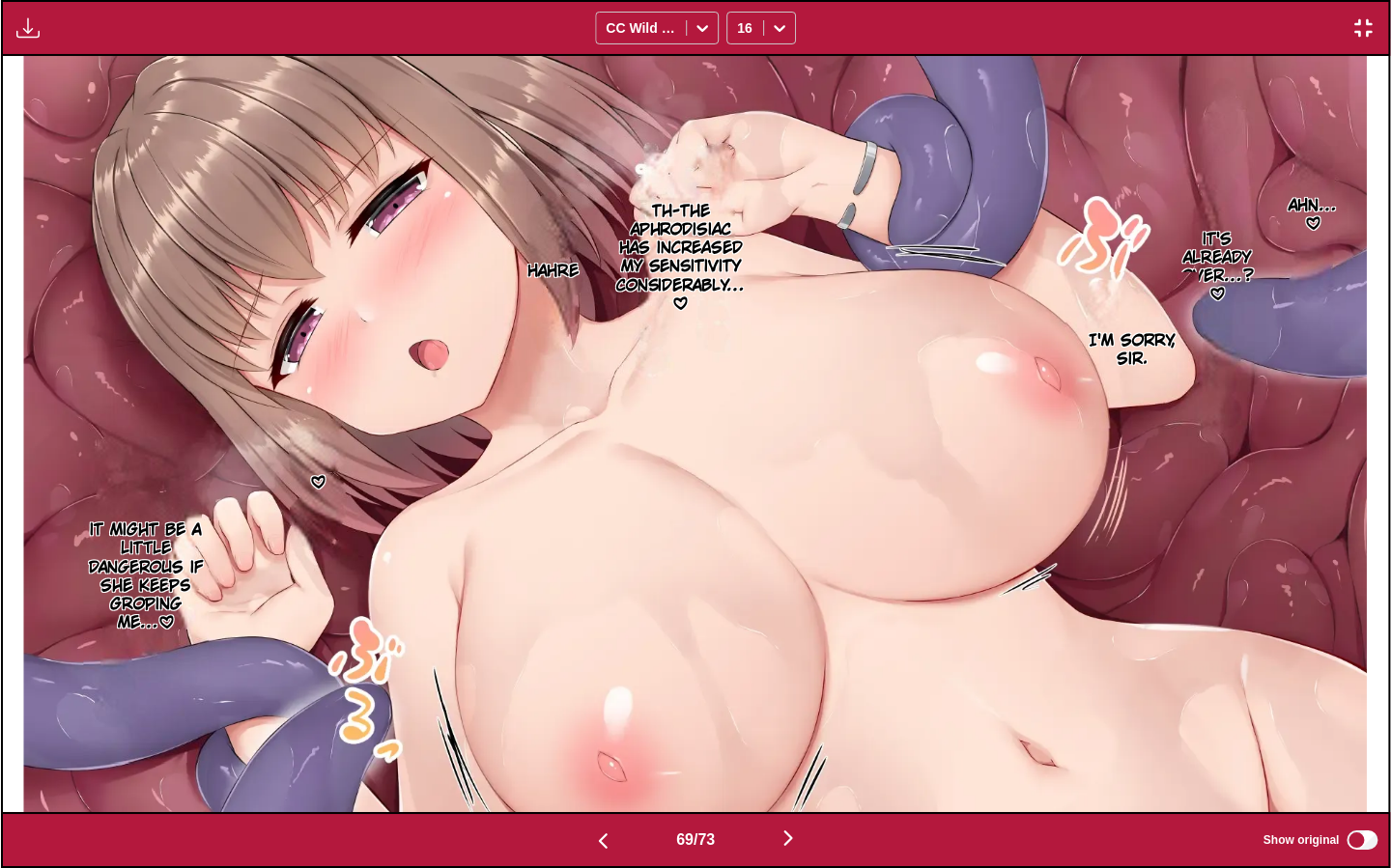 scroll, scrollTop: 0, scrollLeft: 95712, axis: horizontal 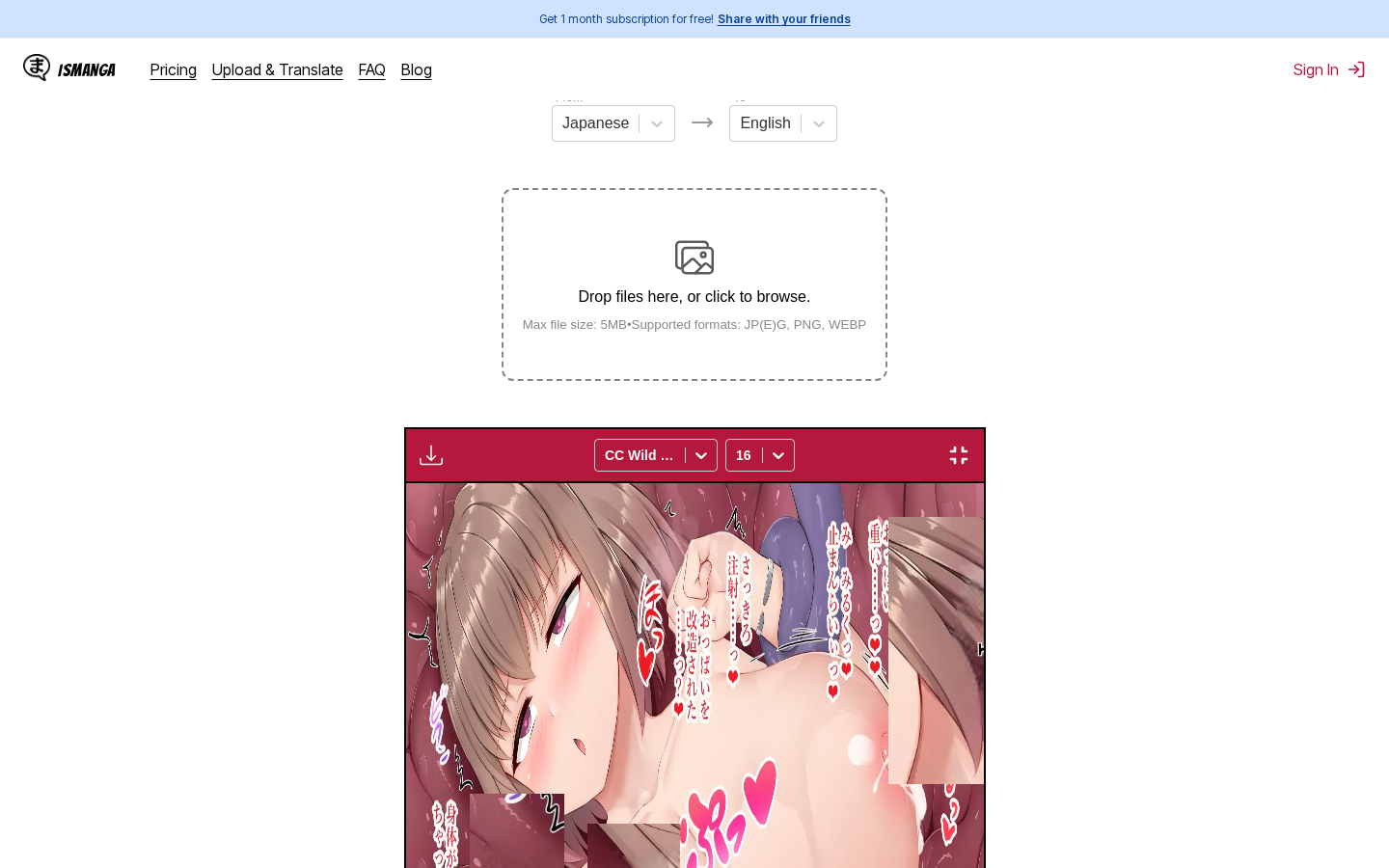 type 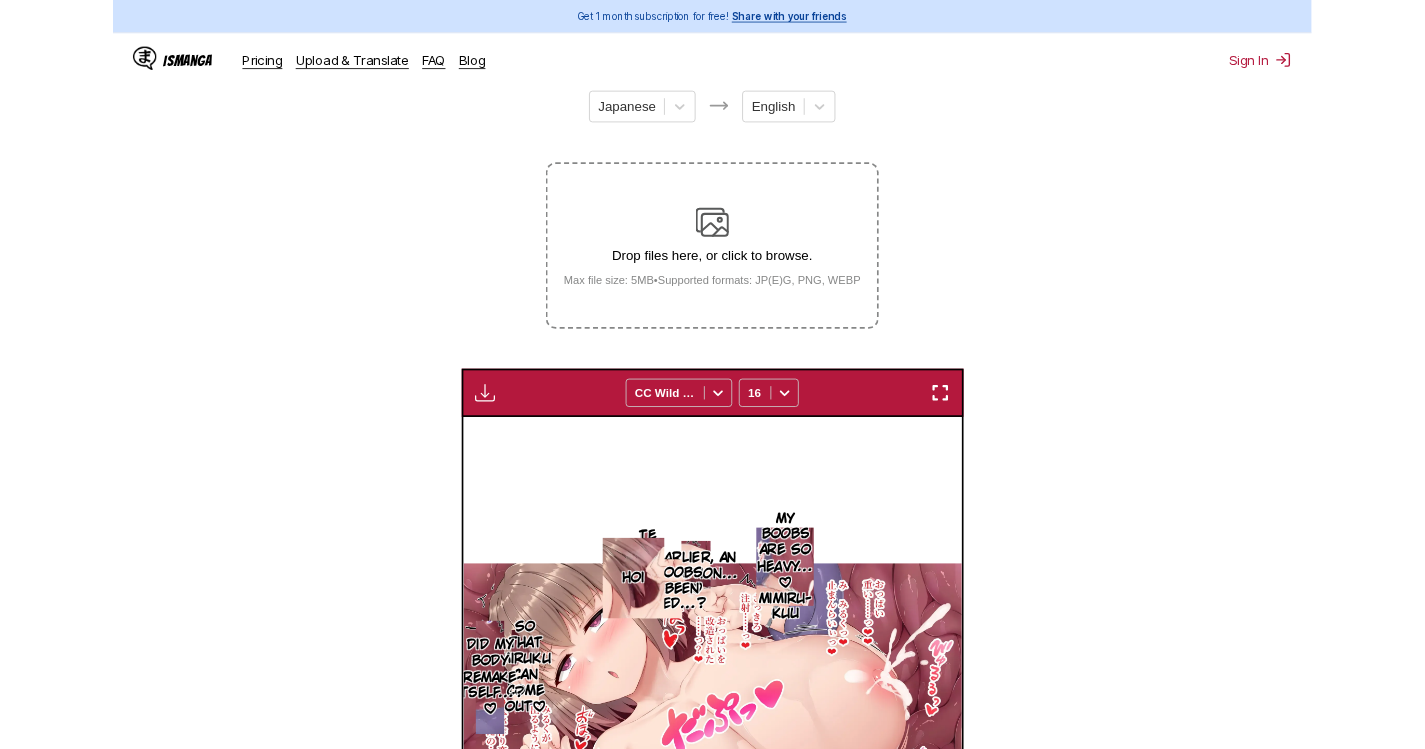 scroll, scrollTop: 522, scrollLeft: 0, axis: vertical 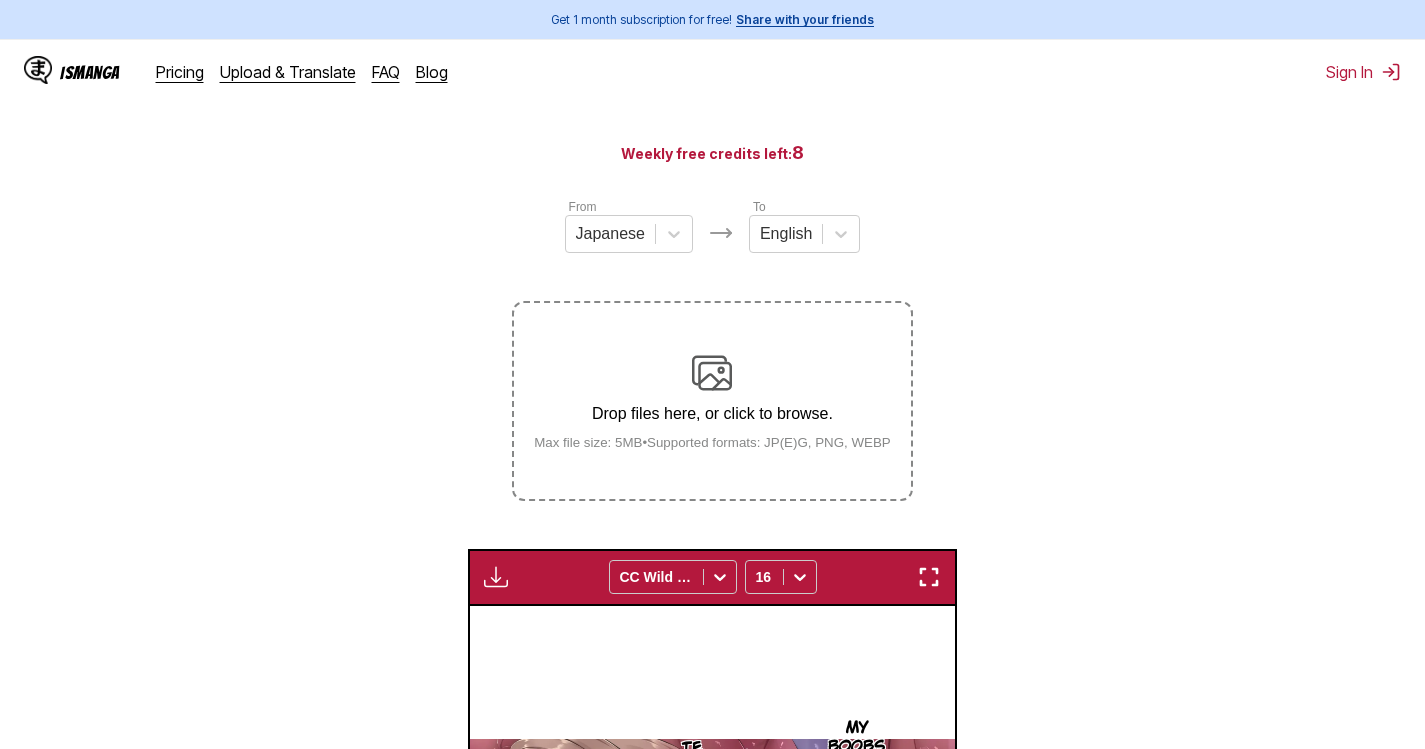 click on "Drop files here, or click to browse. Max file size: 5MB  •  Supported formats: JP(E)G, PNG, WEBP" at bounding box center (712, 401) 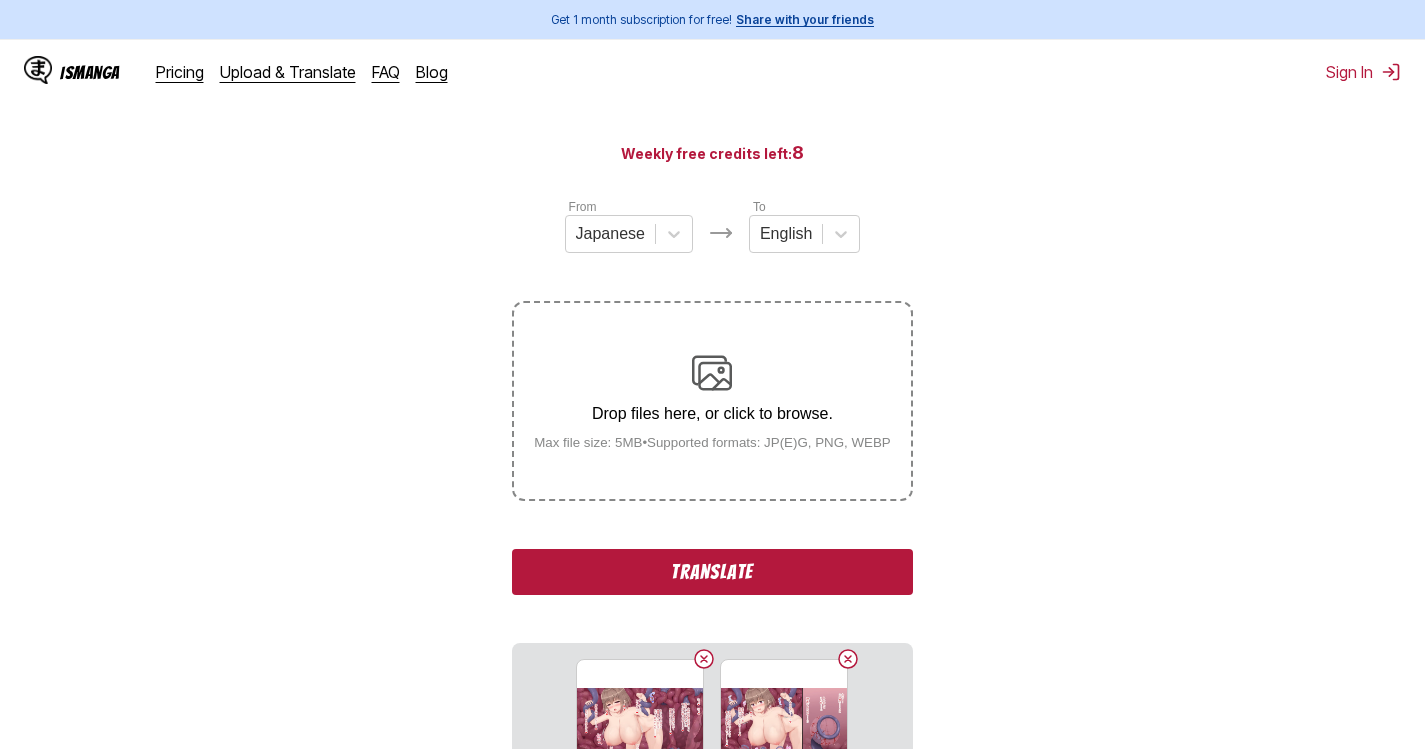 click on "Translate" at bounding box center (712, 572) 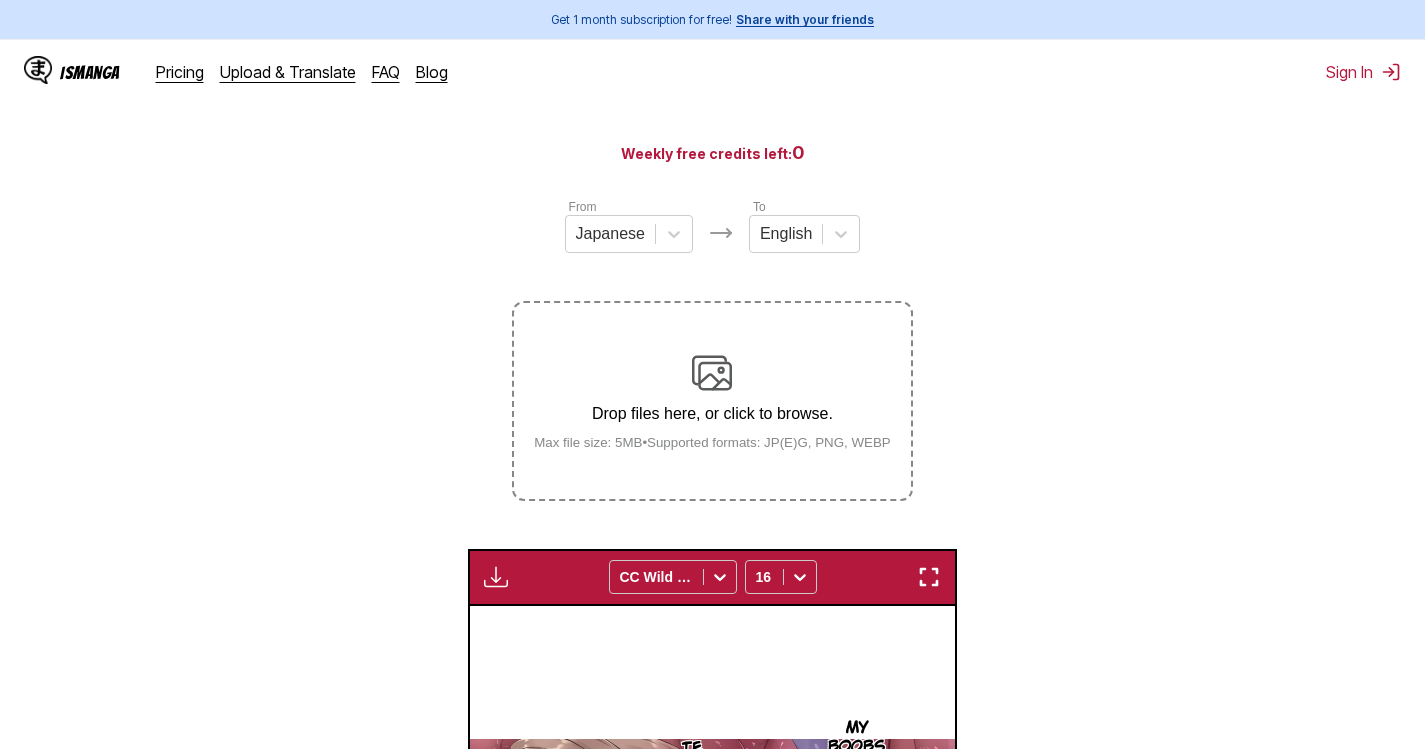 click at bounding box center [929, 577] 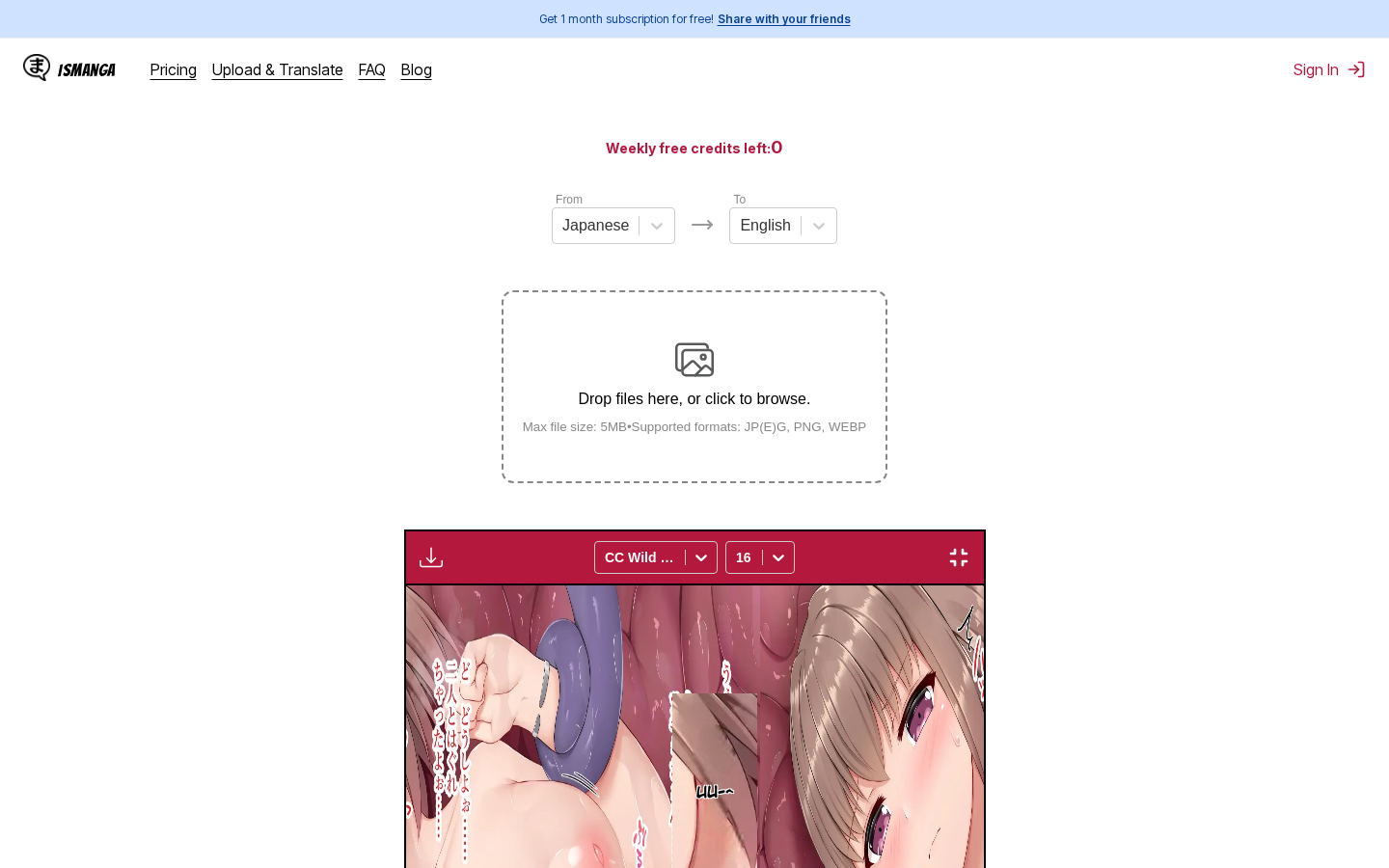 scroll, scrollTop: 0, scrollLeft: 101115, axis: horizontal 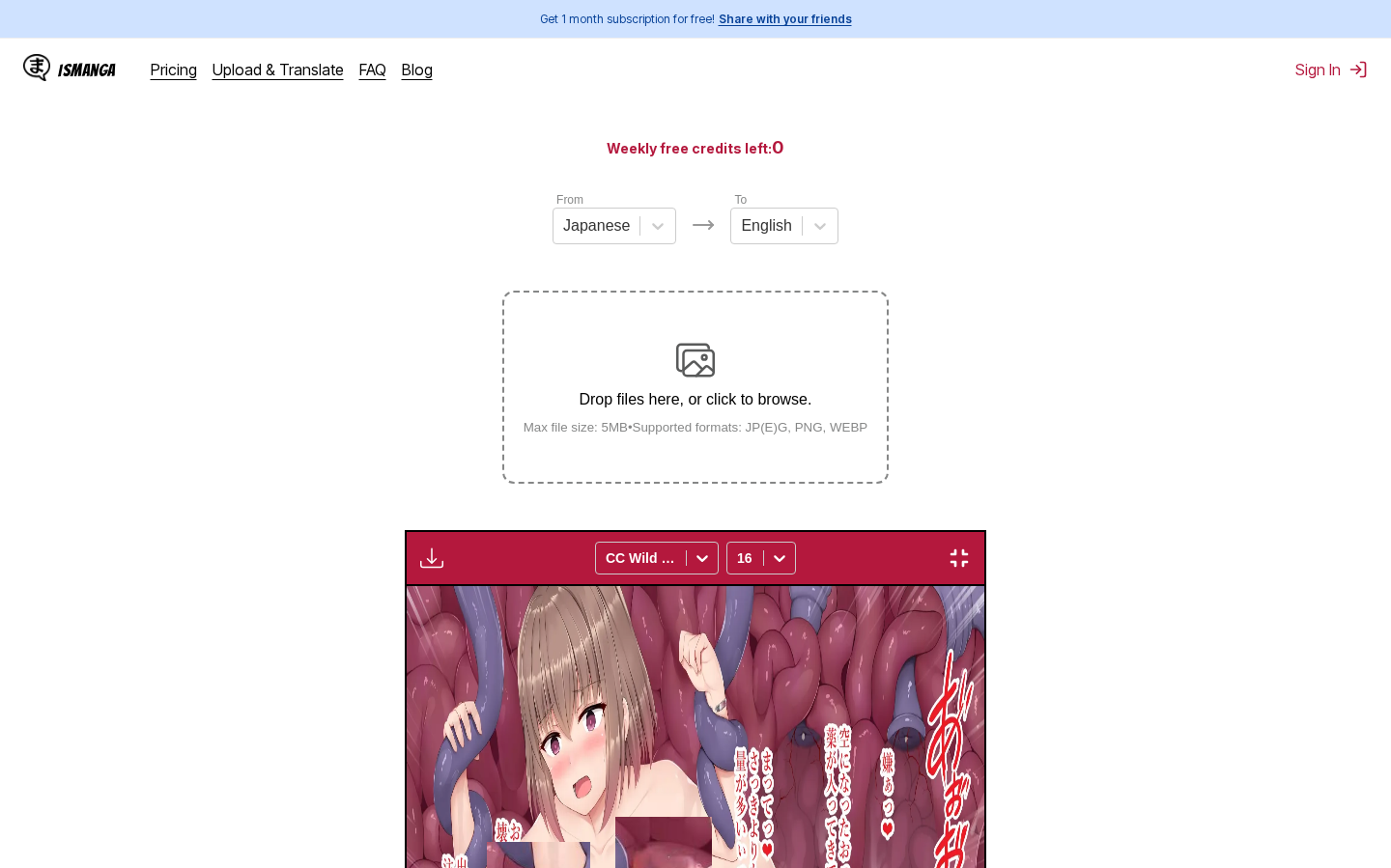 type 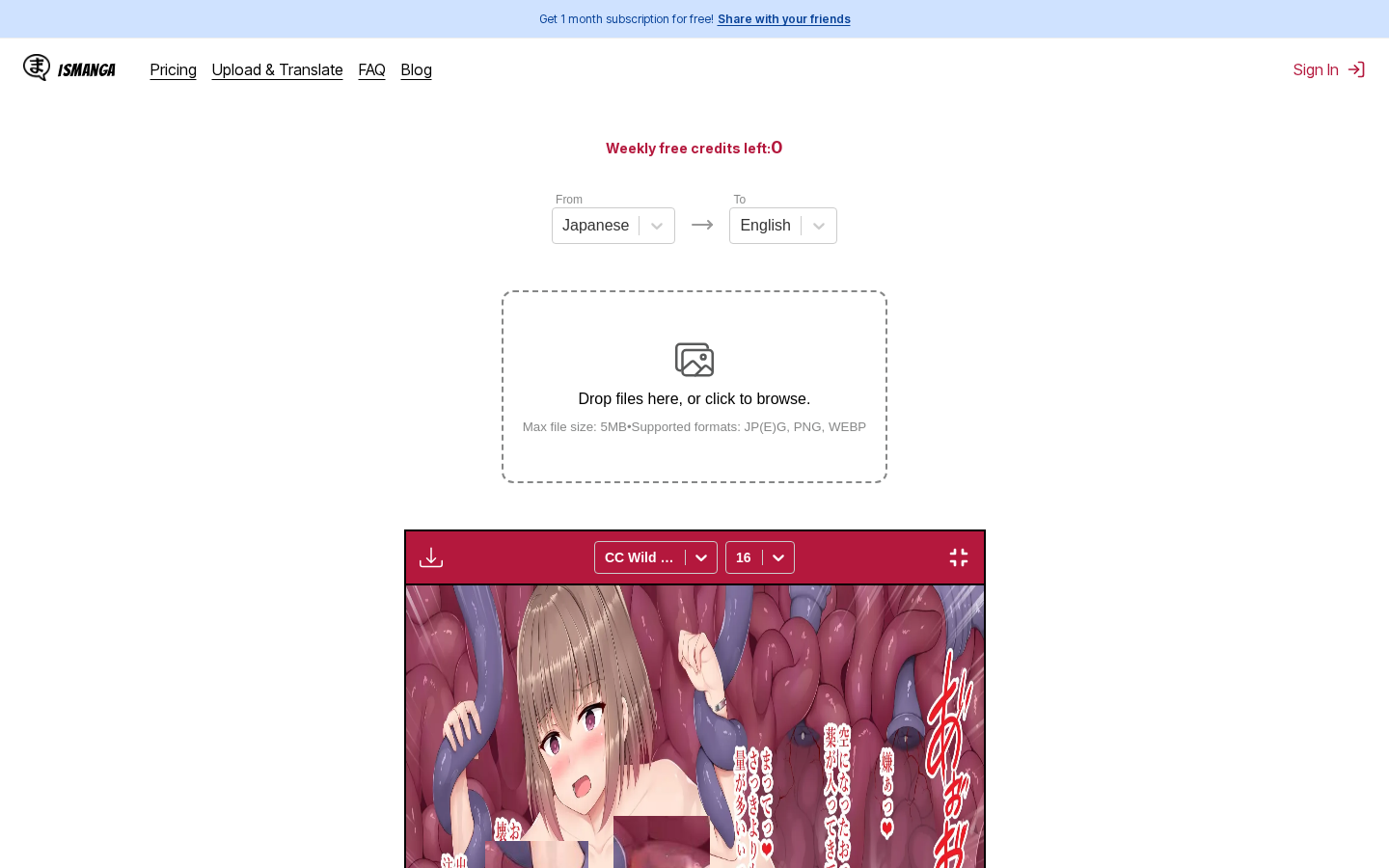 scroll, scrollTop: 0, scrollLeft: 110811, axis: horizontal 